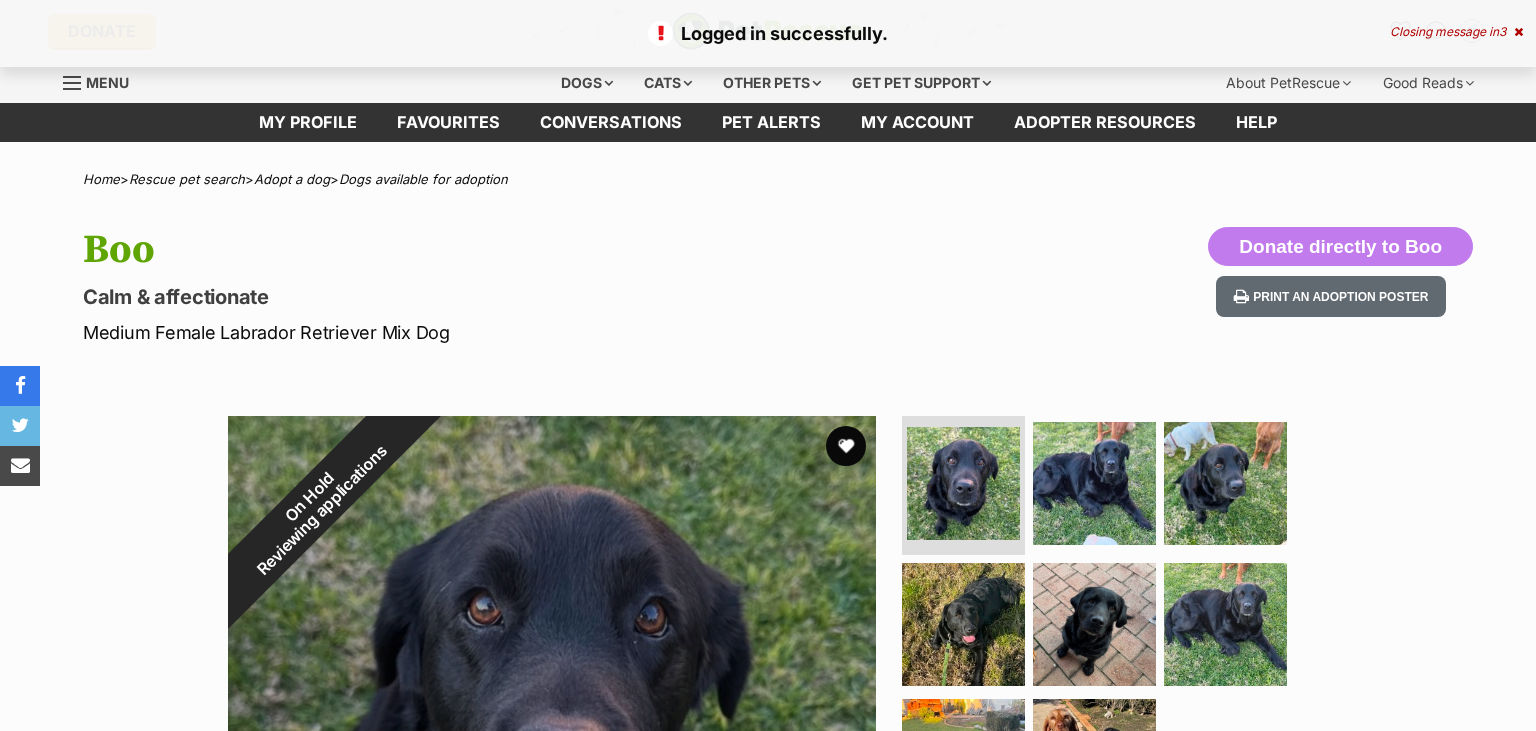 scroll, scrollTop: 0, scrollLeft: 0, axis: both 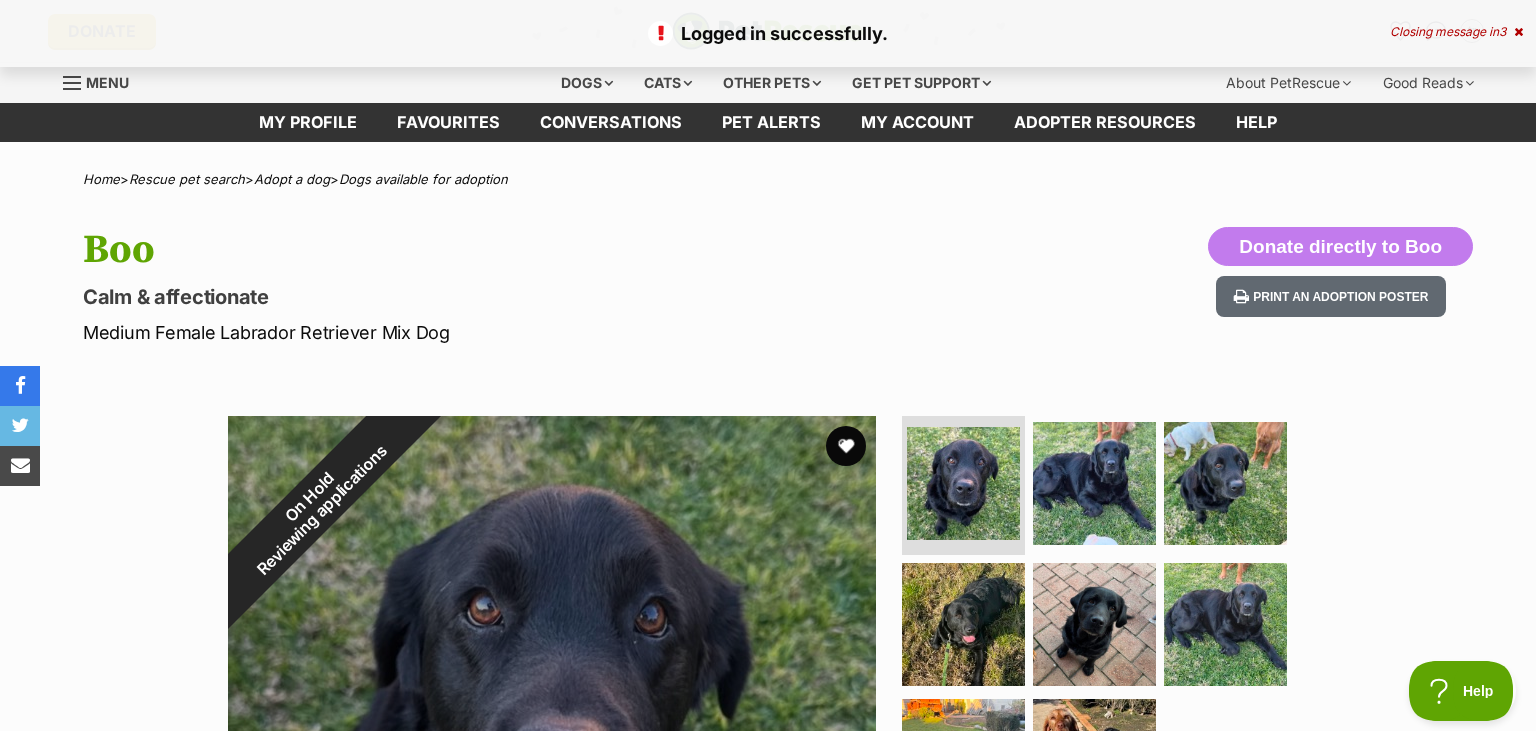 click on "Closing message in
3" at bounding box center (1456, 32) 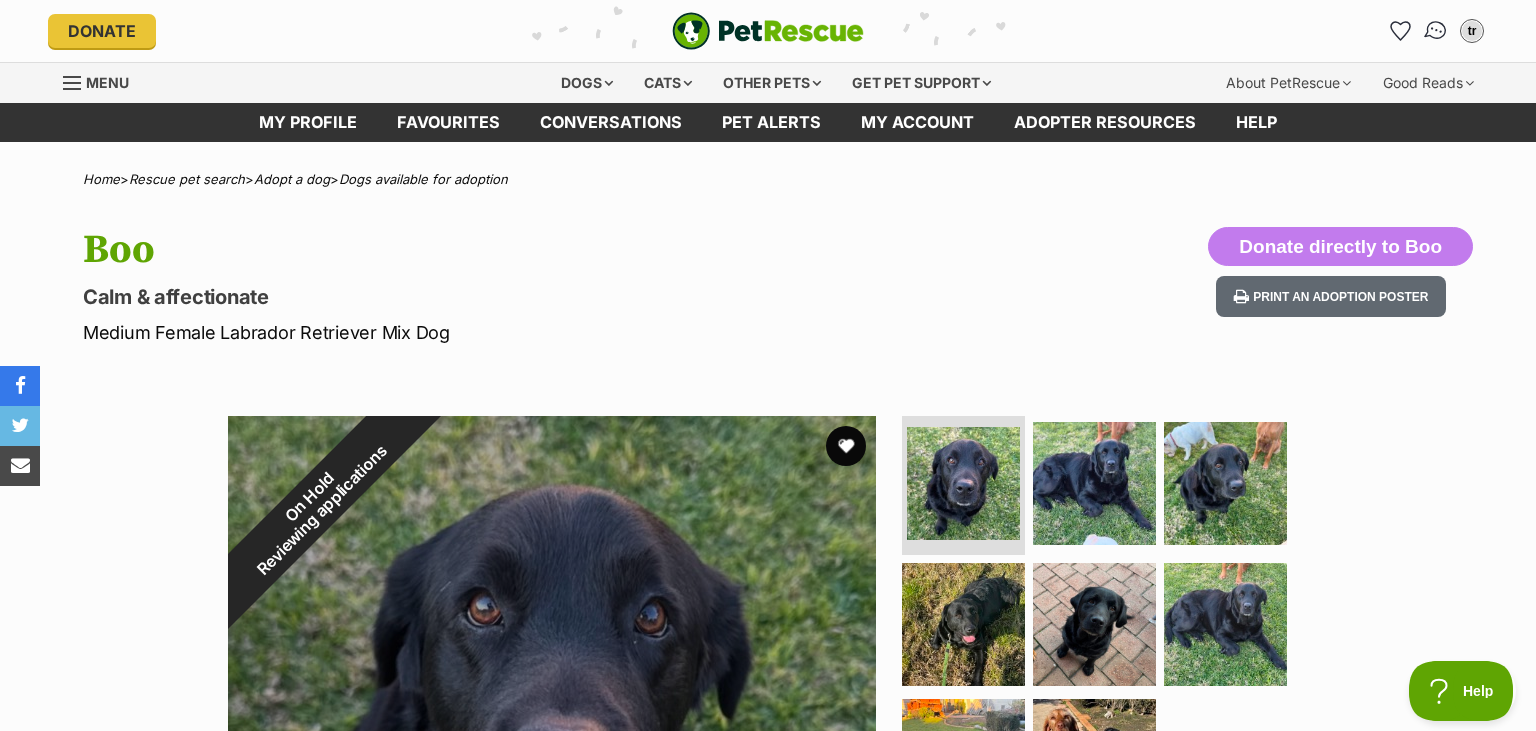 click at bounding box center [1436, 31] 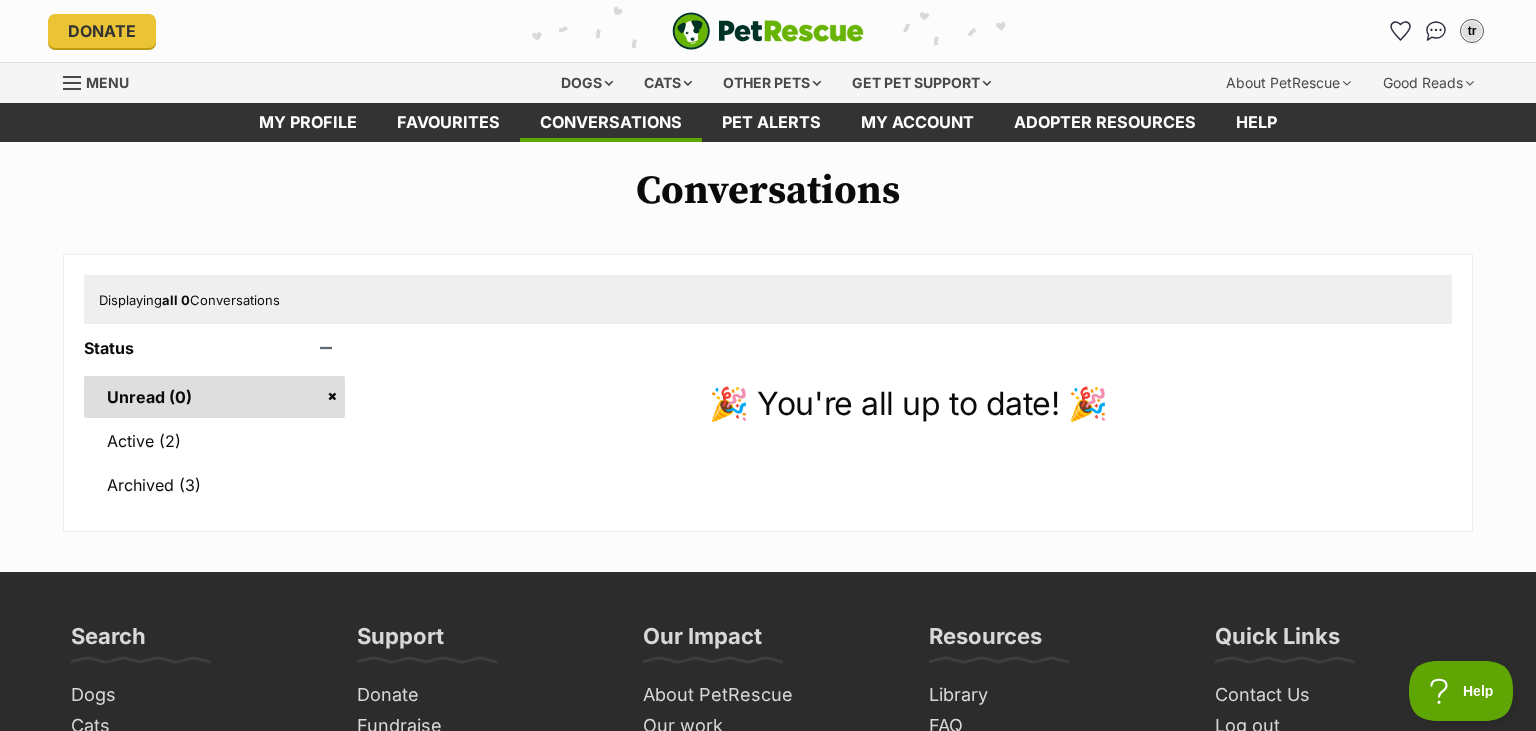 scroll, scrollTop: 0, scrollLeft: 0, axis: both 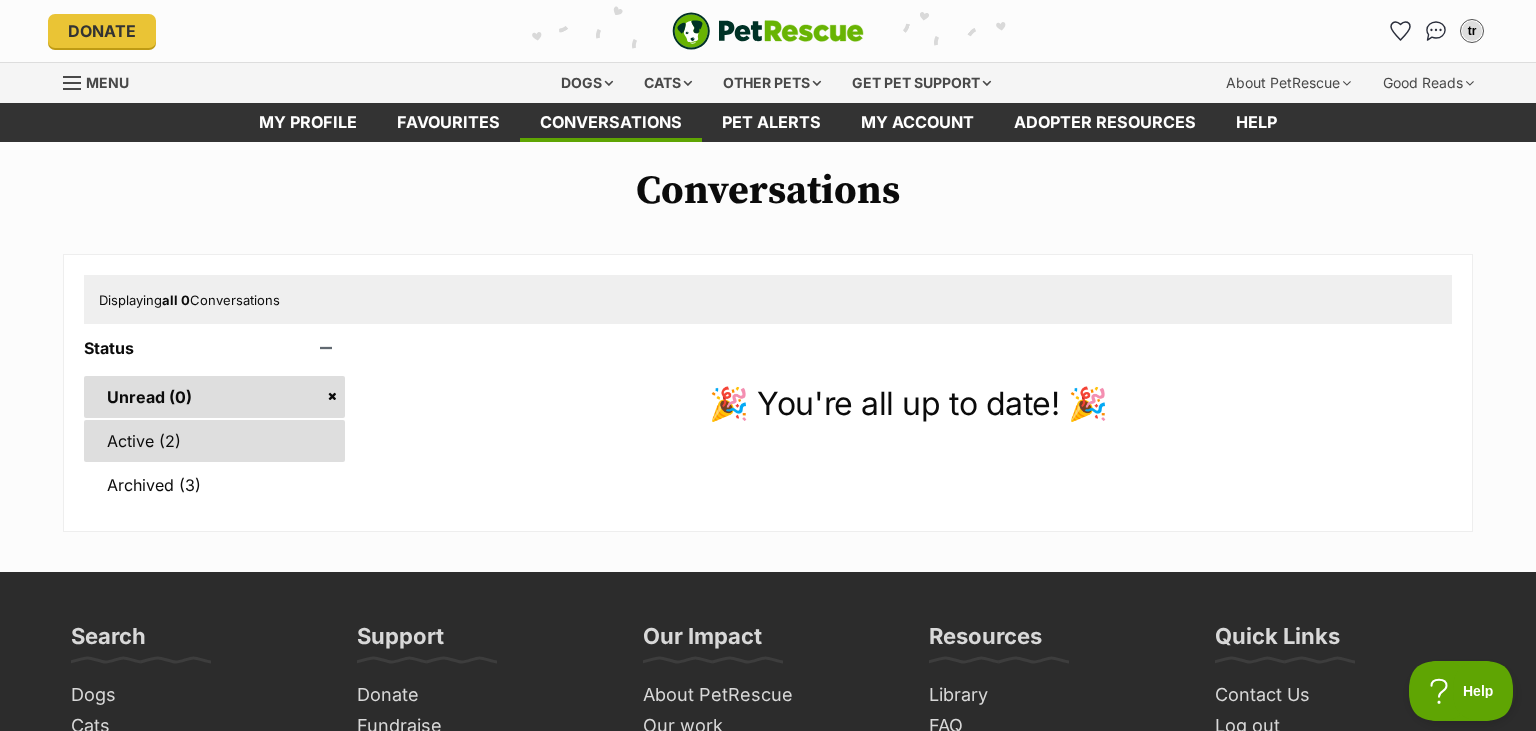 click on "Active (2)" at bounding box center (214, 441) 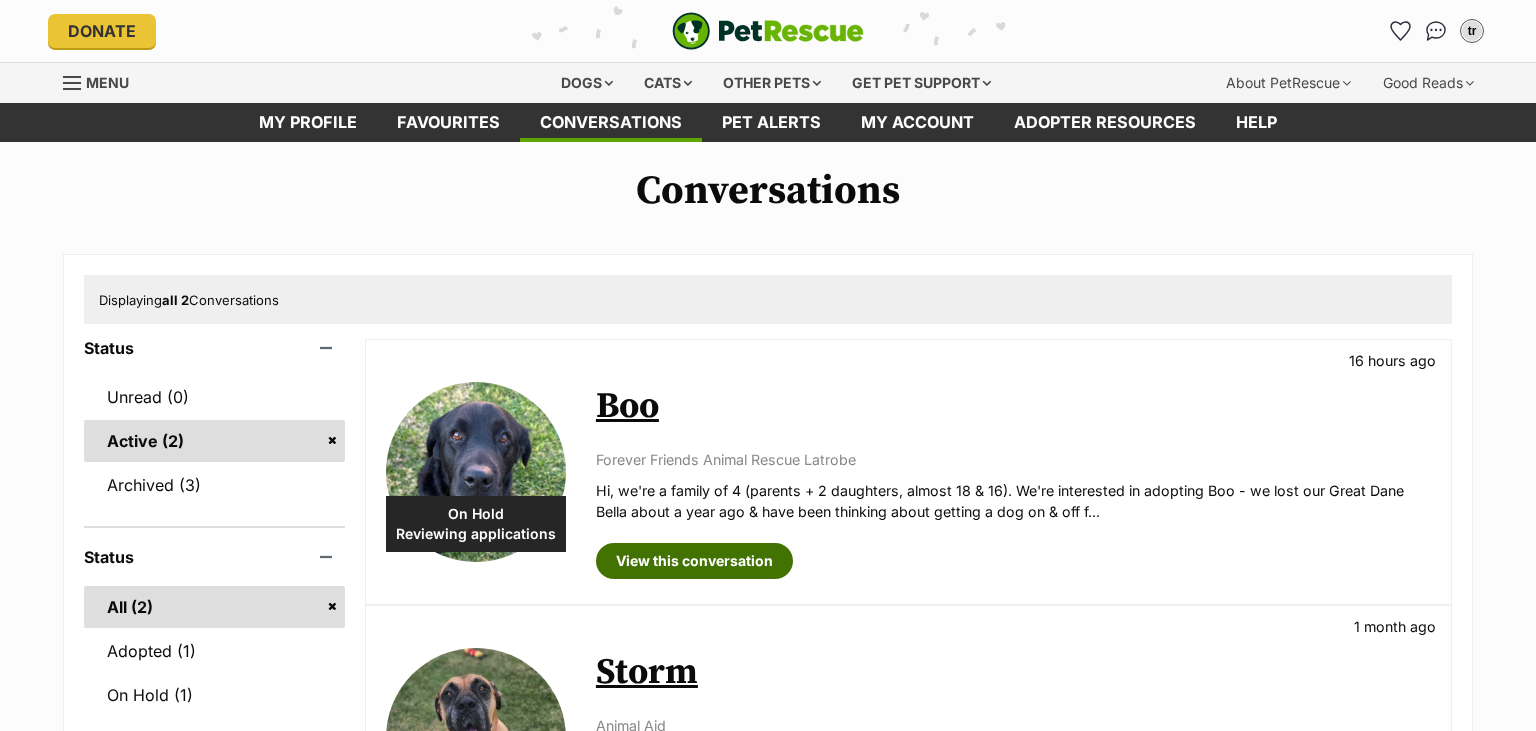 scroll, scrollTop: 0, scrollLeft: 0, axis: both 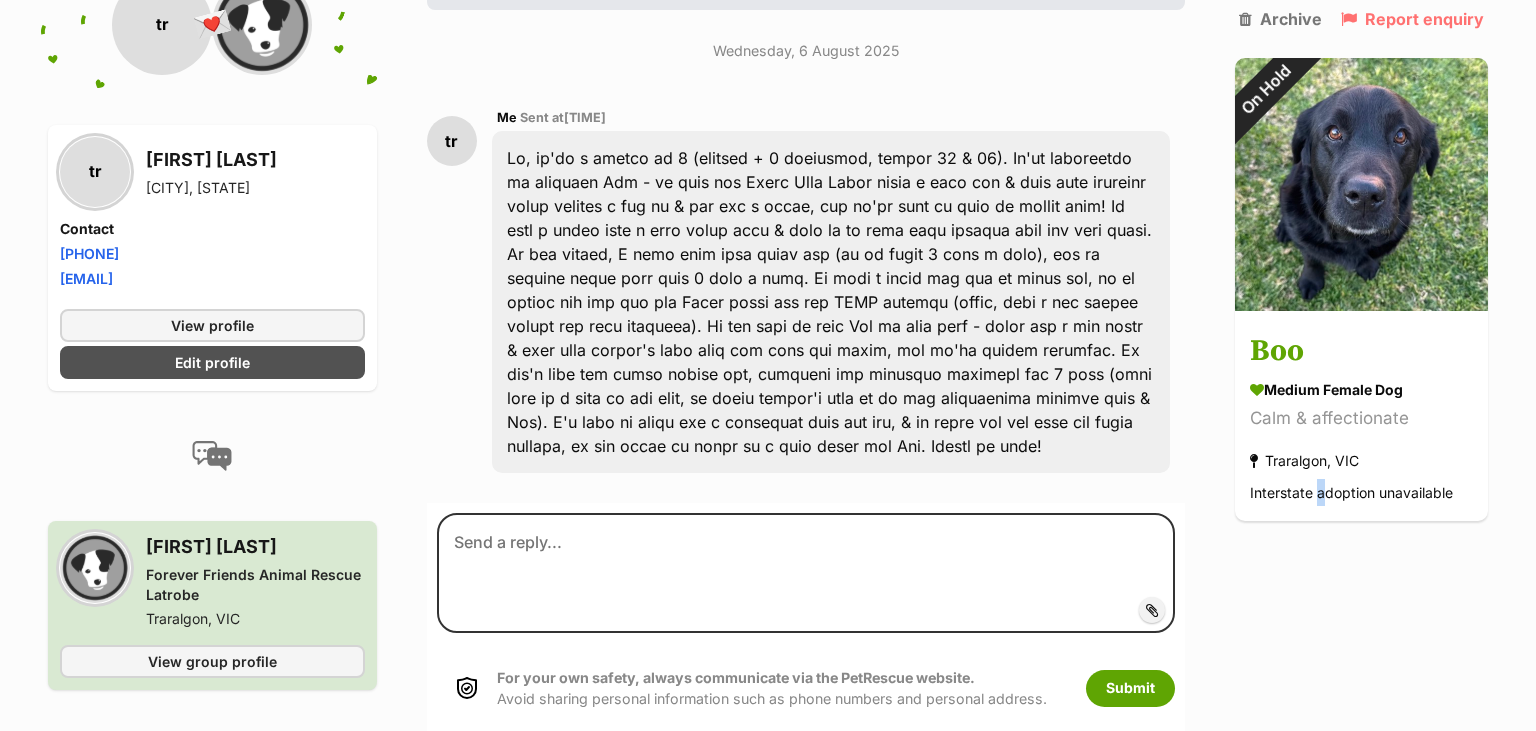 click on "Forever Friends Animal Rescue Latrobe
Traralgon, [STATE]
View group profile
trisha, you're chatting to Aimee at Forever Friends Animal Rescue Latrobe about adopting  Boo
For your own safety, always communicate via the PetRescue website.  Avoid sharing personal information such as phone numbers and personal address.
Wednesday,  6 August 2025
tr
Me
Sent at
4:17 pm
Add attachment
Submit
For your own safety, always communicate via the PetRescue website." at bounding box center (768, 242) 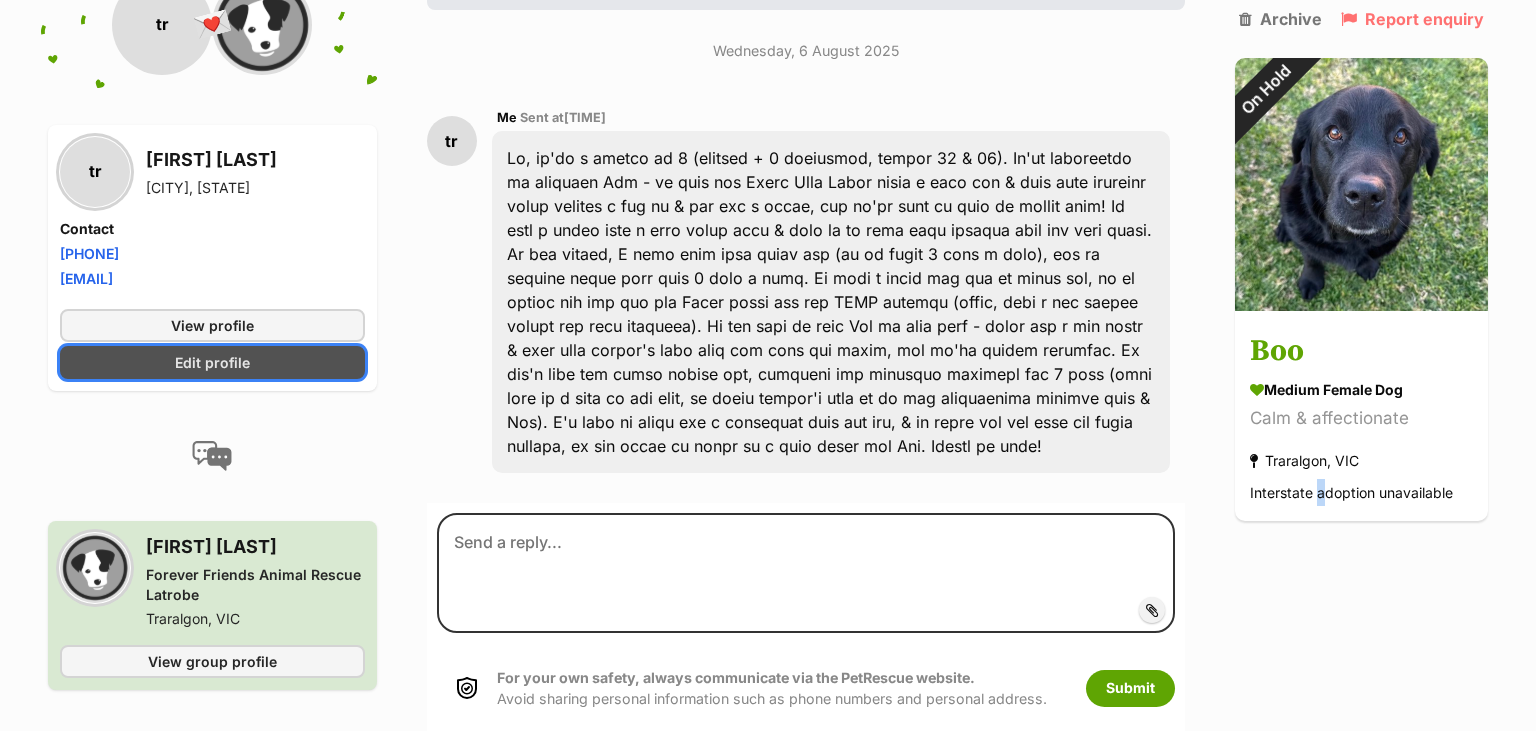 click on "Edit profile" at bounding box center [212, 362] 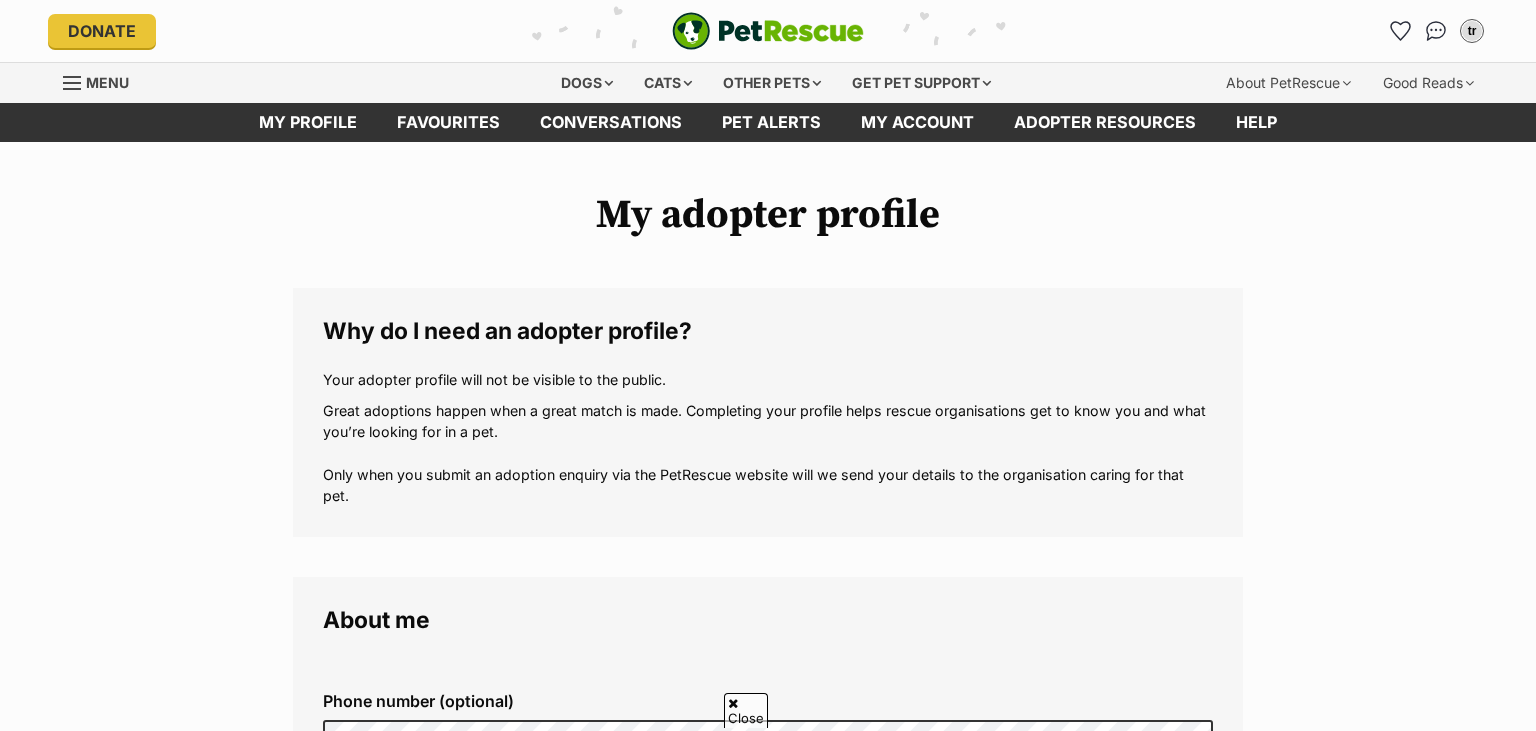 scroll, scrollTop: 422, scrollLeft: 0, axis: vertical 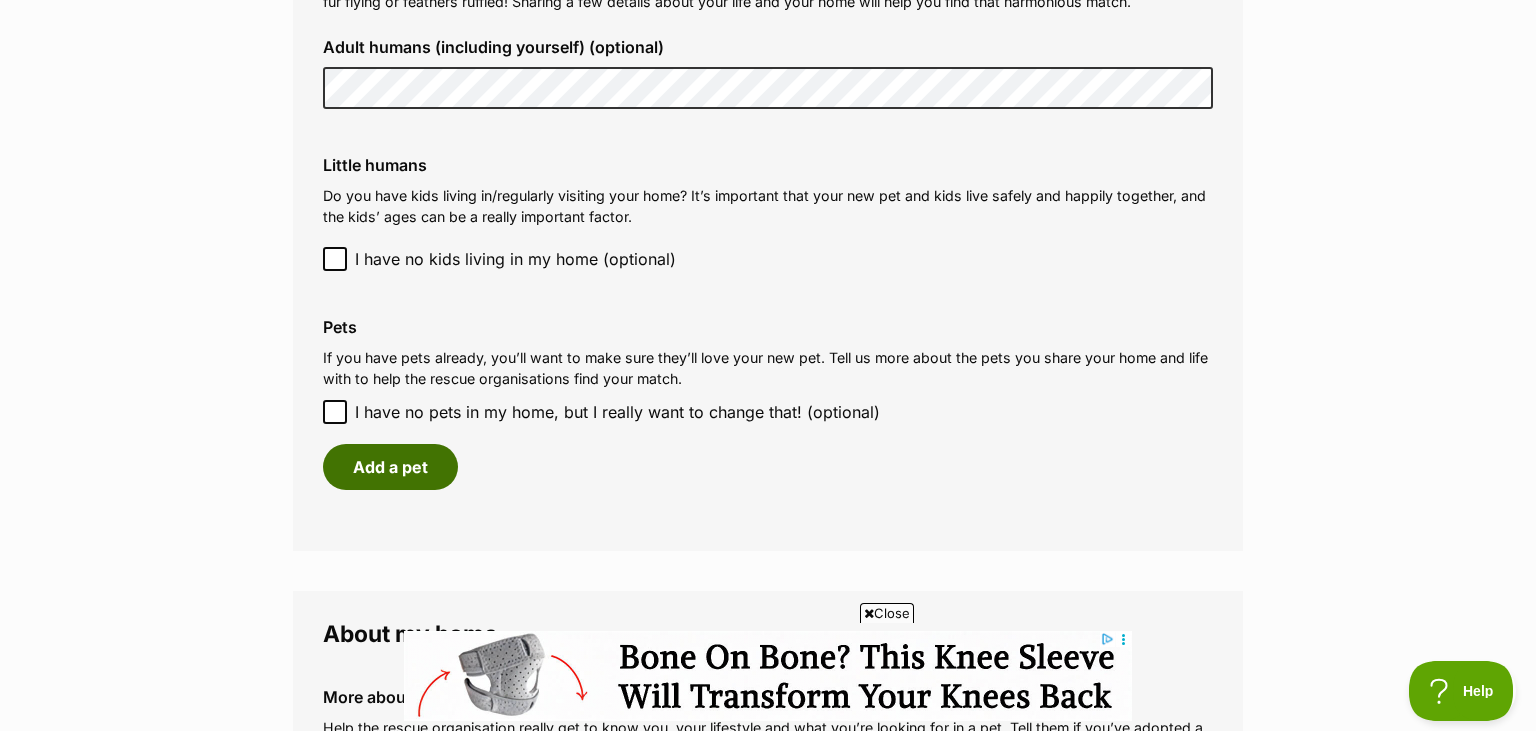 click on "Add a pet" at bounding box center (390, 467) 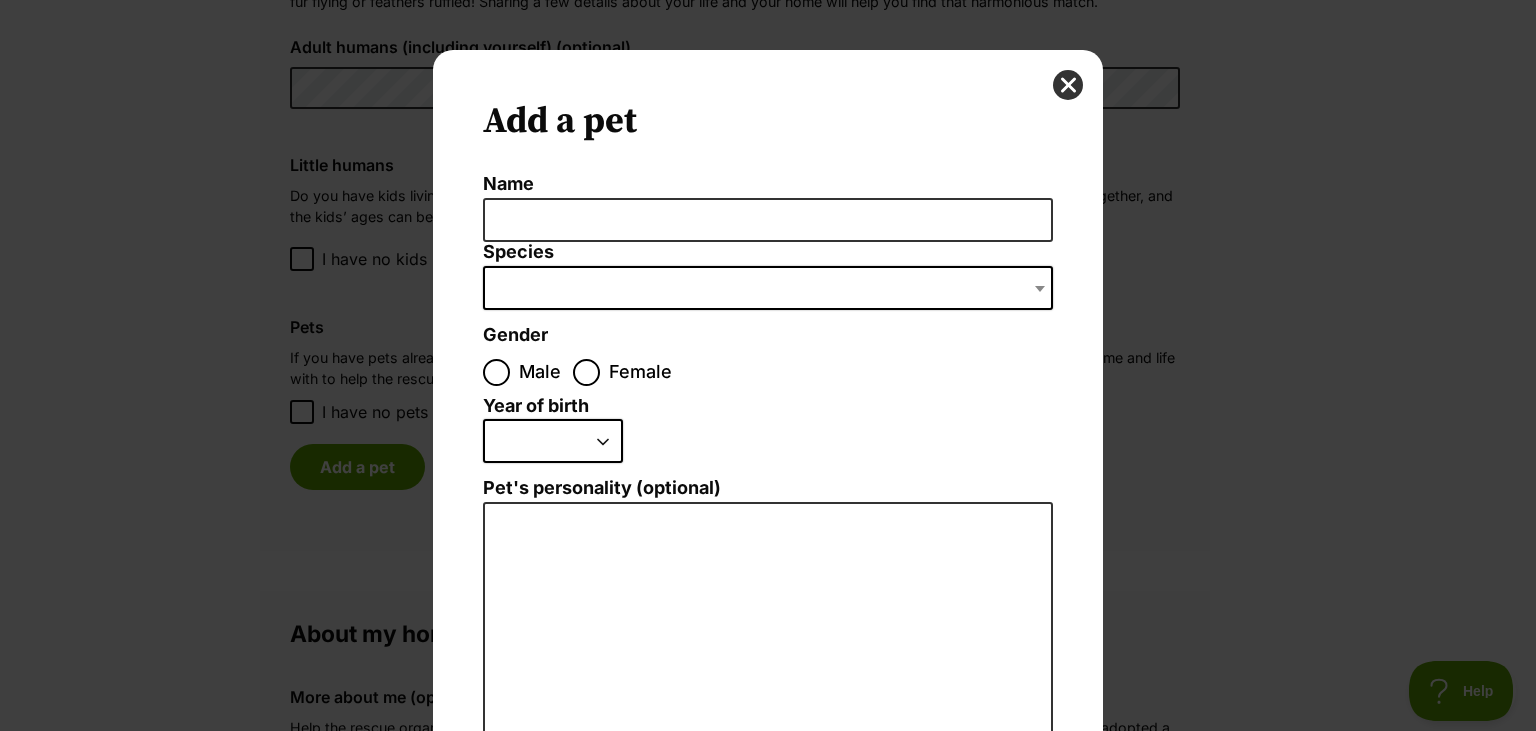 scroll, scrollTop: 0, scrollLeft: 0, axis: both 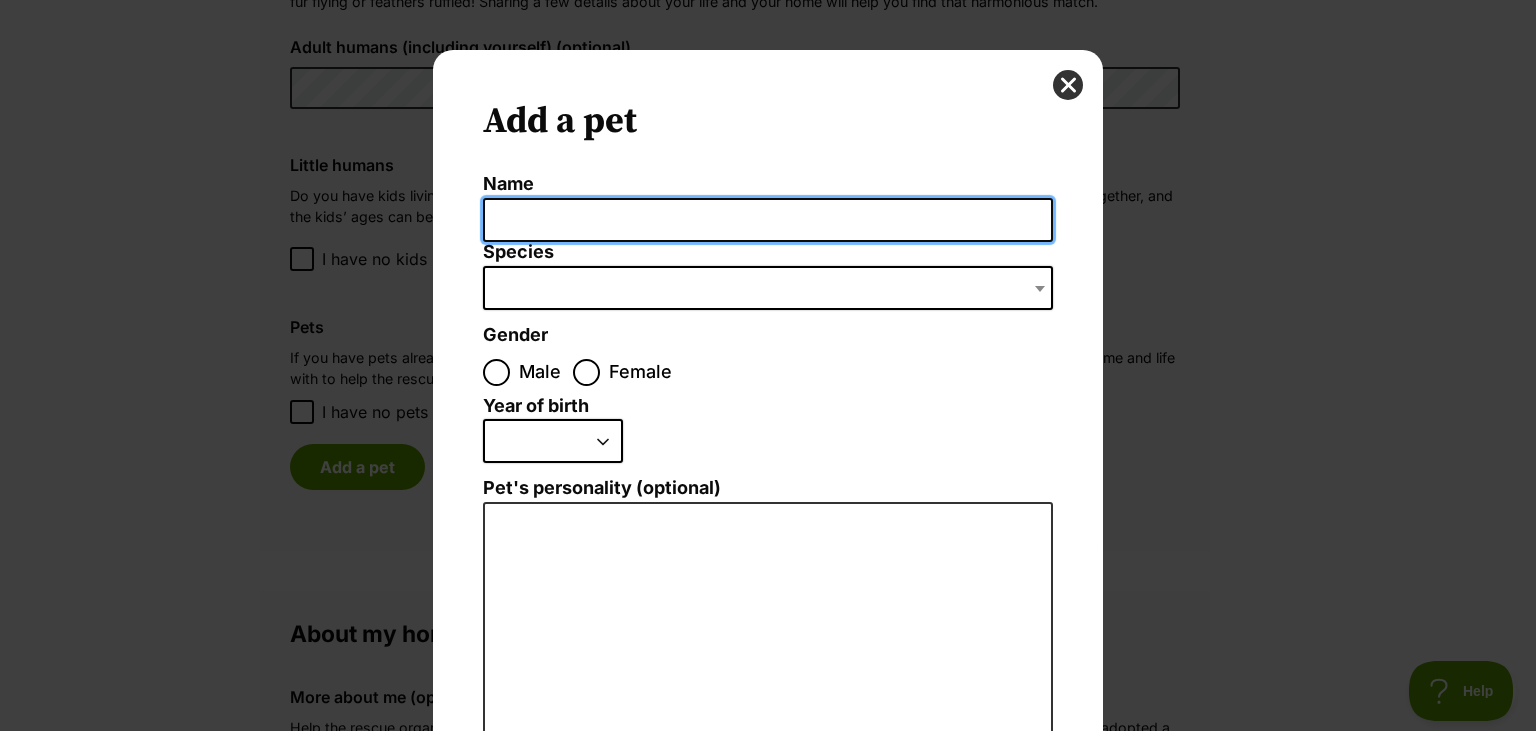 click on "Name" at bounding box center [768, 220] 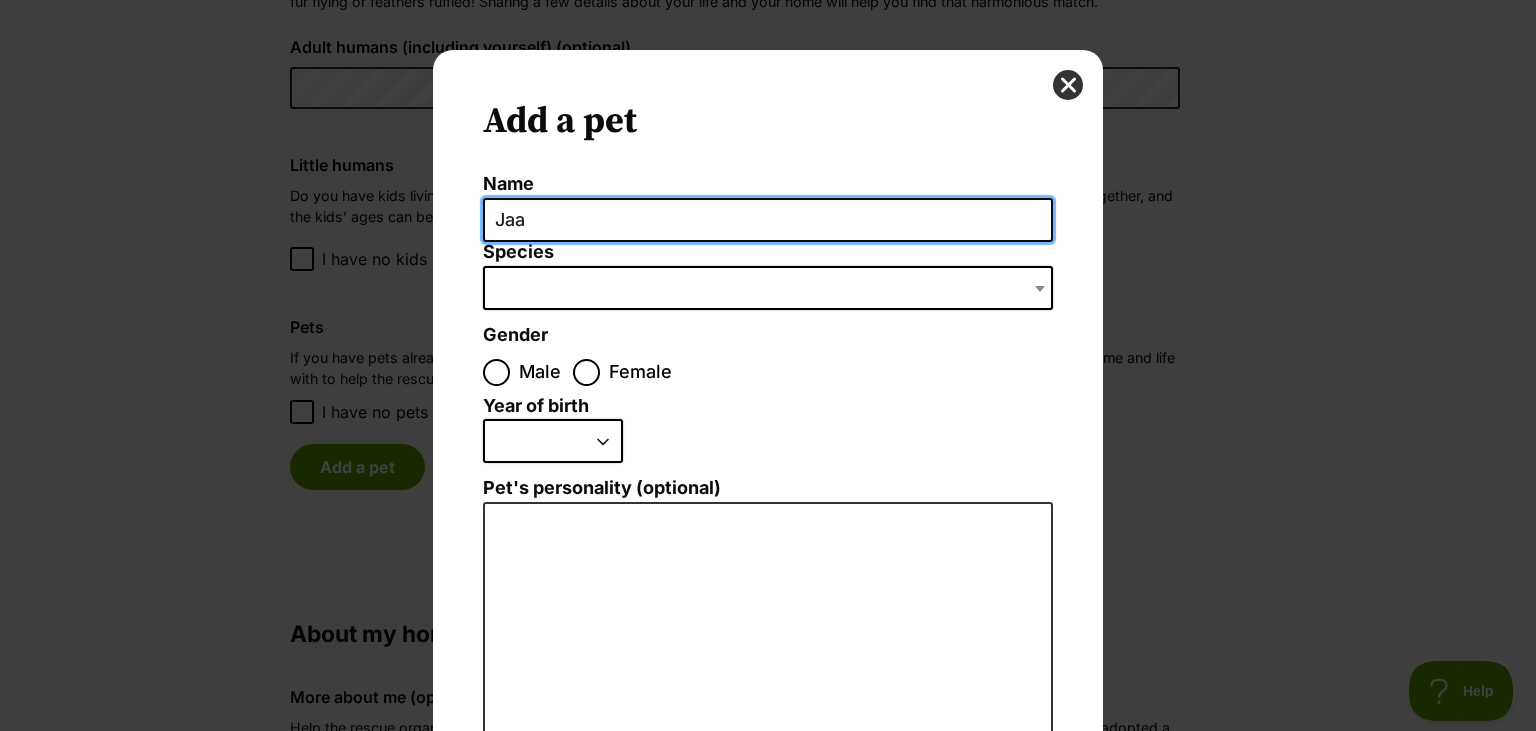 scroll, scrollTop: 0, scrollLeft: 0, axis: both 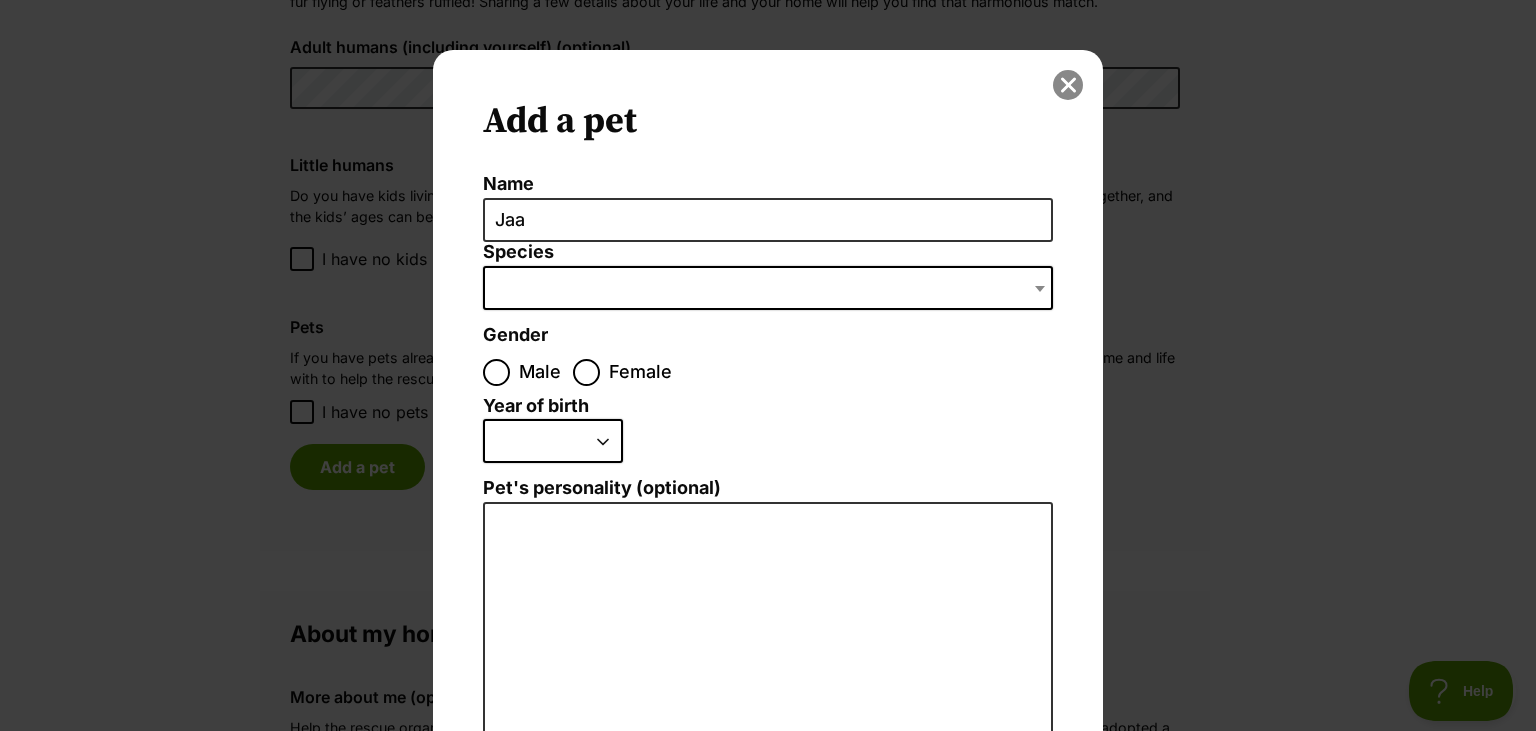 click at bounding box center [1068, 85] 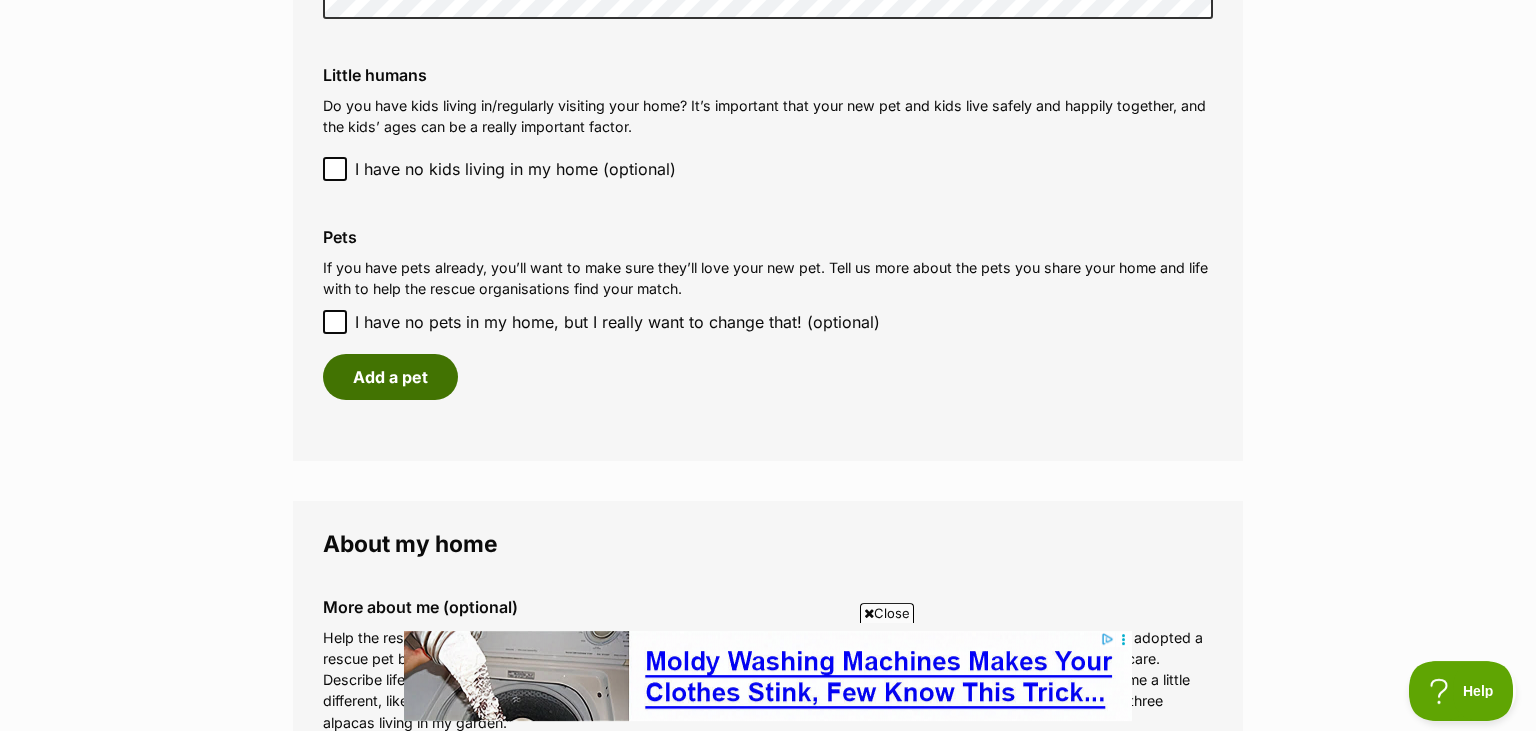 scroll, scrollTop: 1584, scrollLeft: 0, axis: vertical 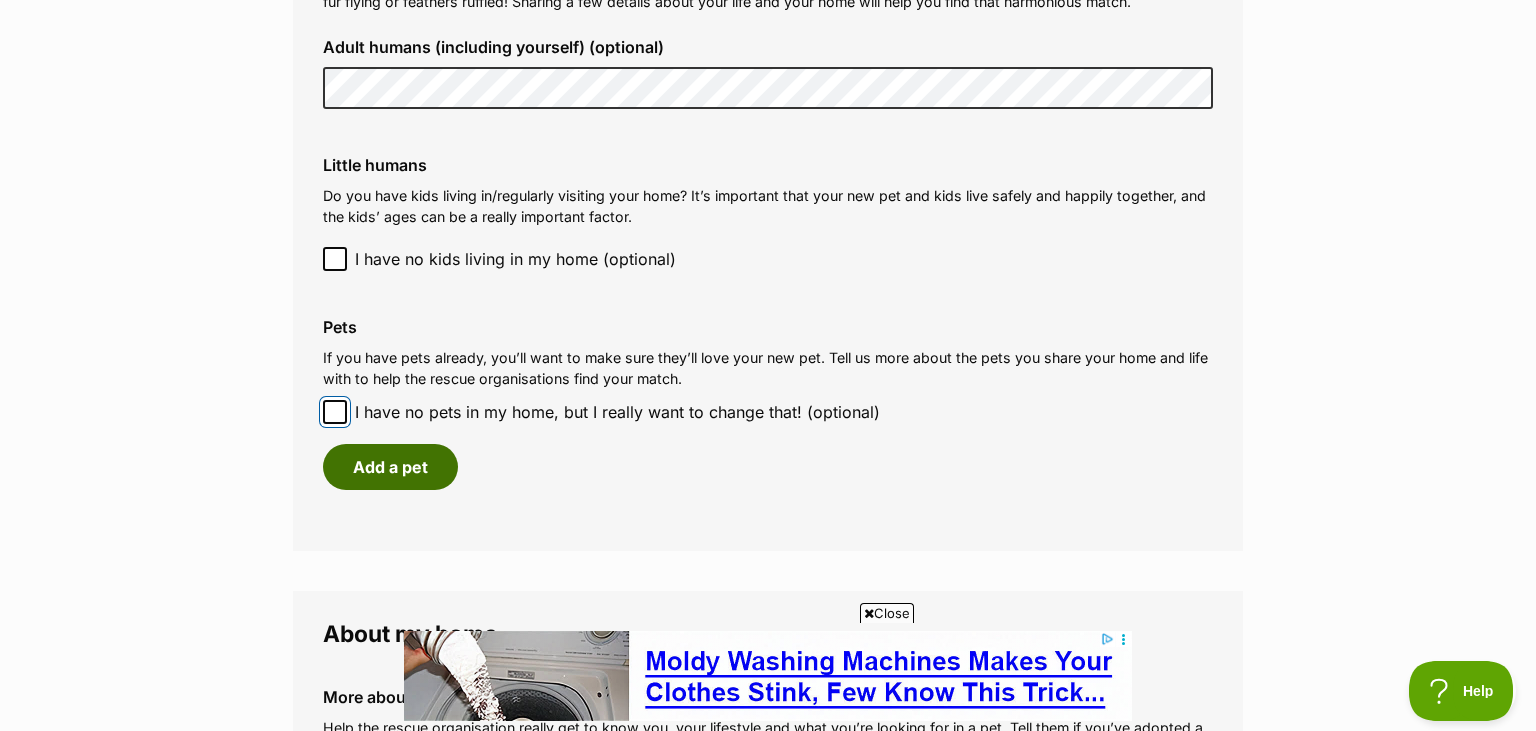 drag, startPoint x: 343, startPoint y: 412, endPoint x: 389, endPoint y: 469, distance: 73.24616 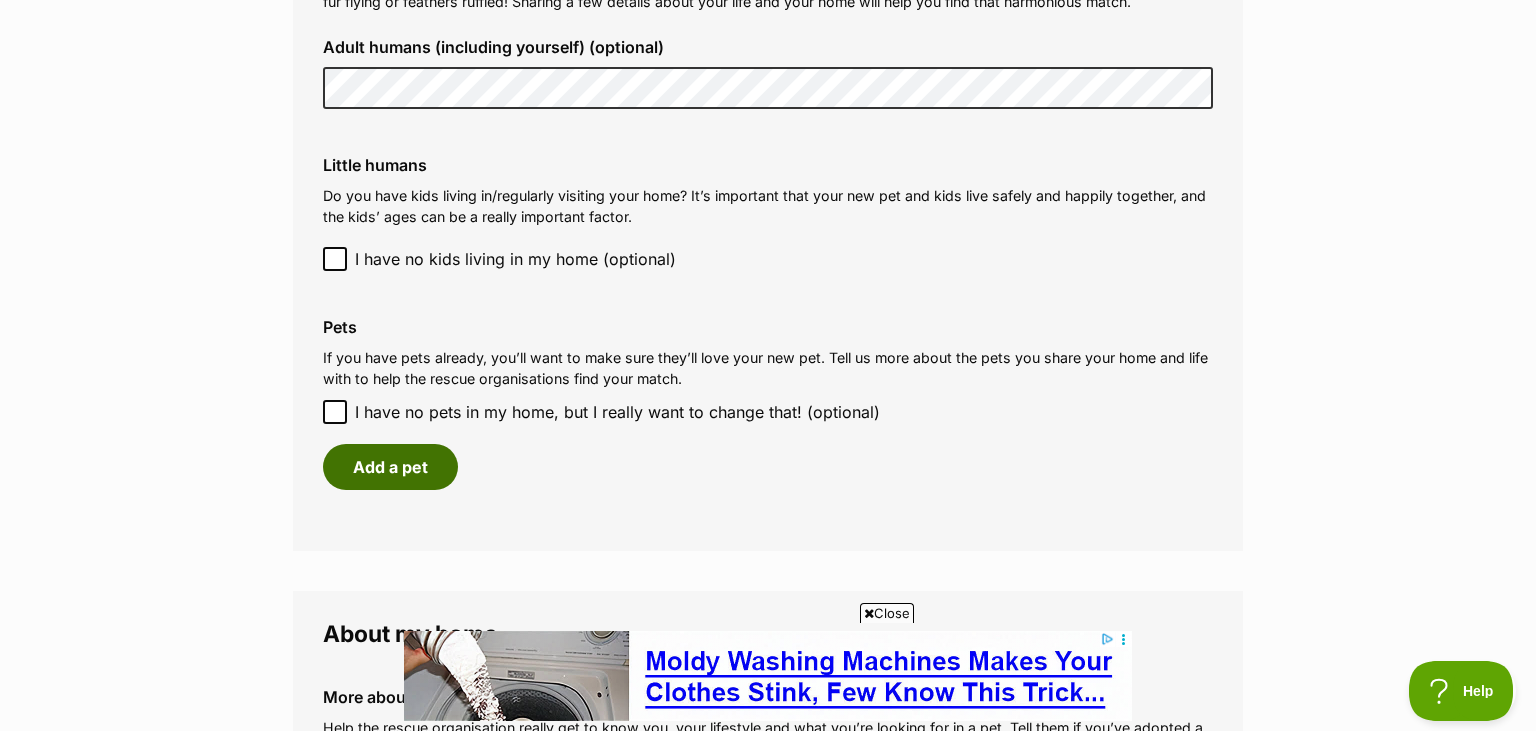 click on "Add a pet" at bounding box center [390, 467] 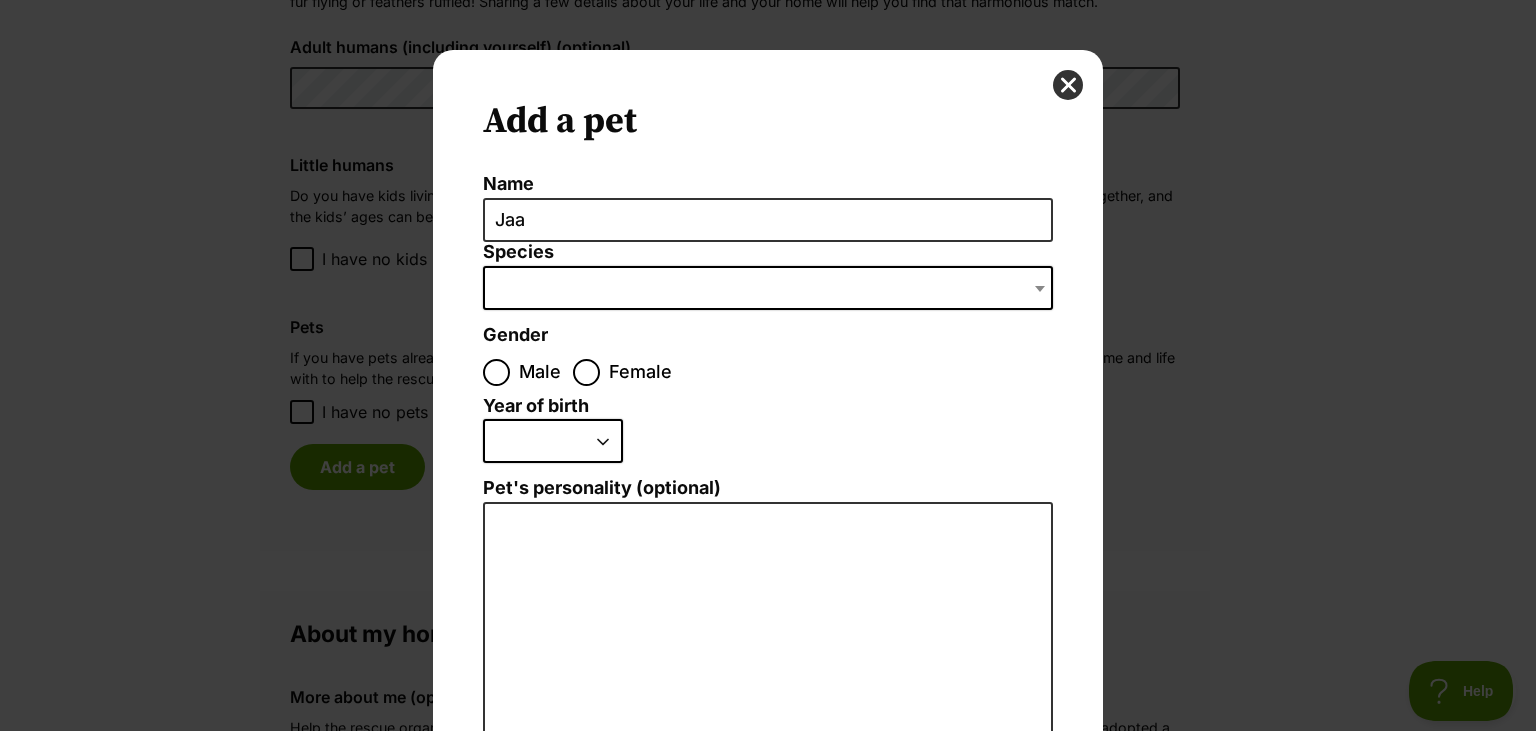 scroll, scrollTop: 0, scrollLeft: 0, axis: both 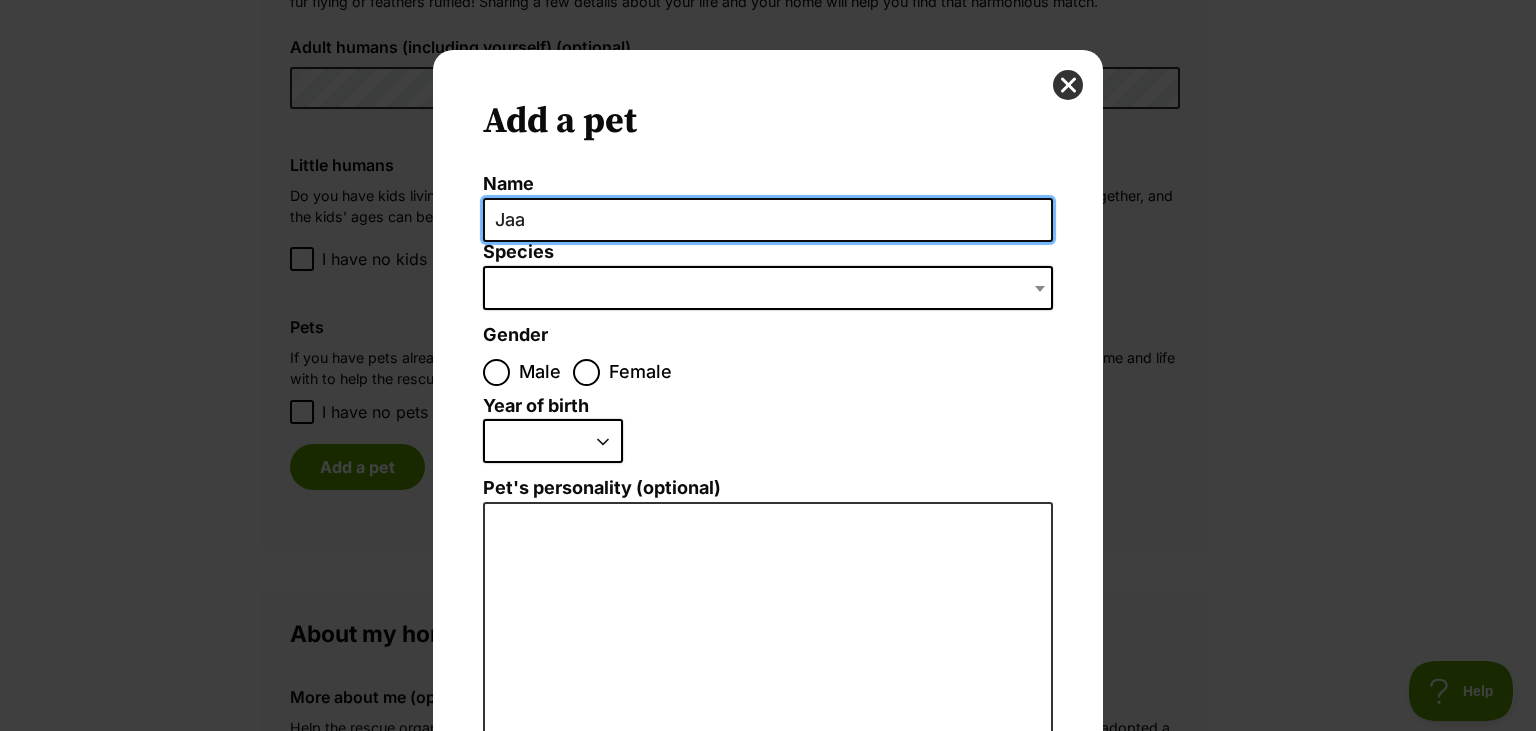 click on "Jaa" at bounding box center [768, 220] 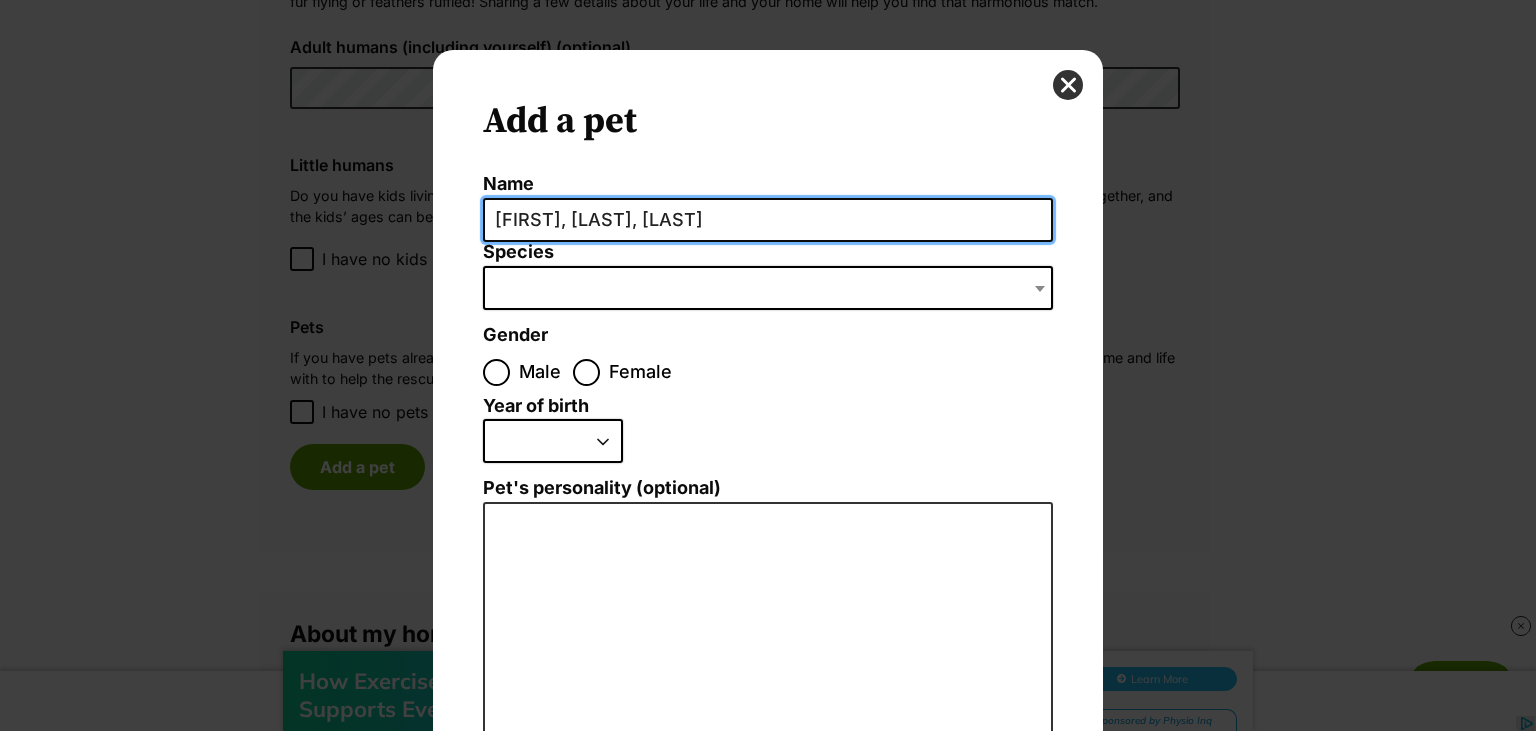 scroll, scrollTop: 0, scrollLeft: 0, axis: both 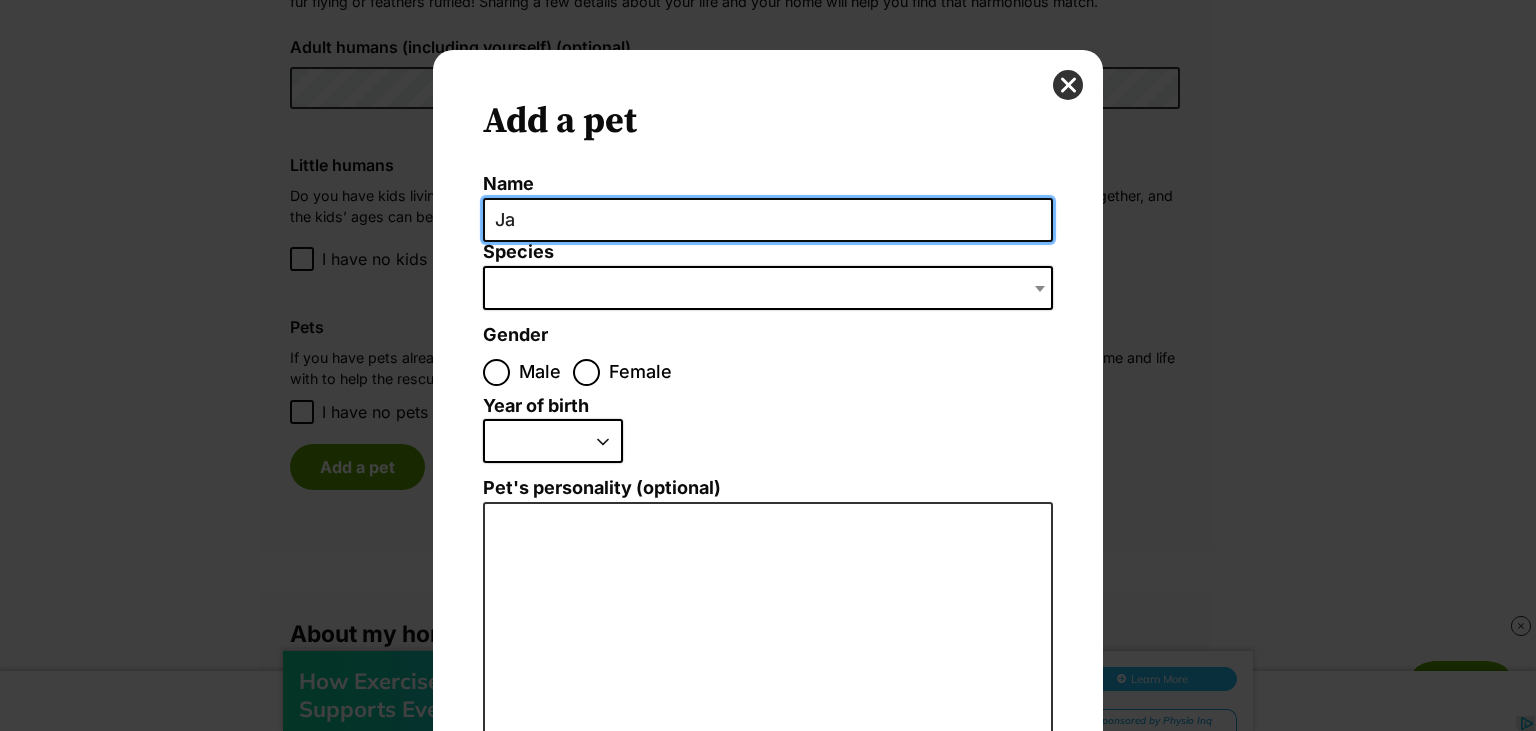 type on "J" 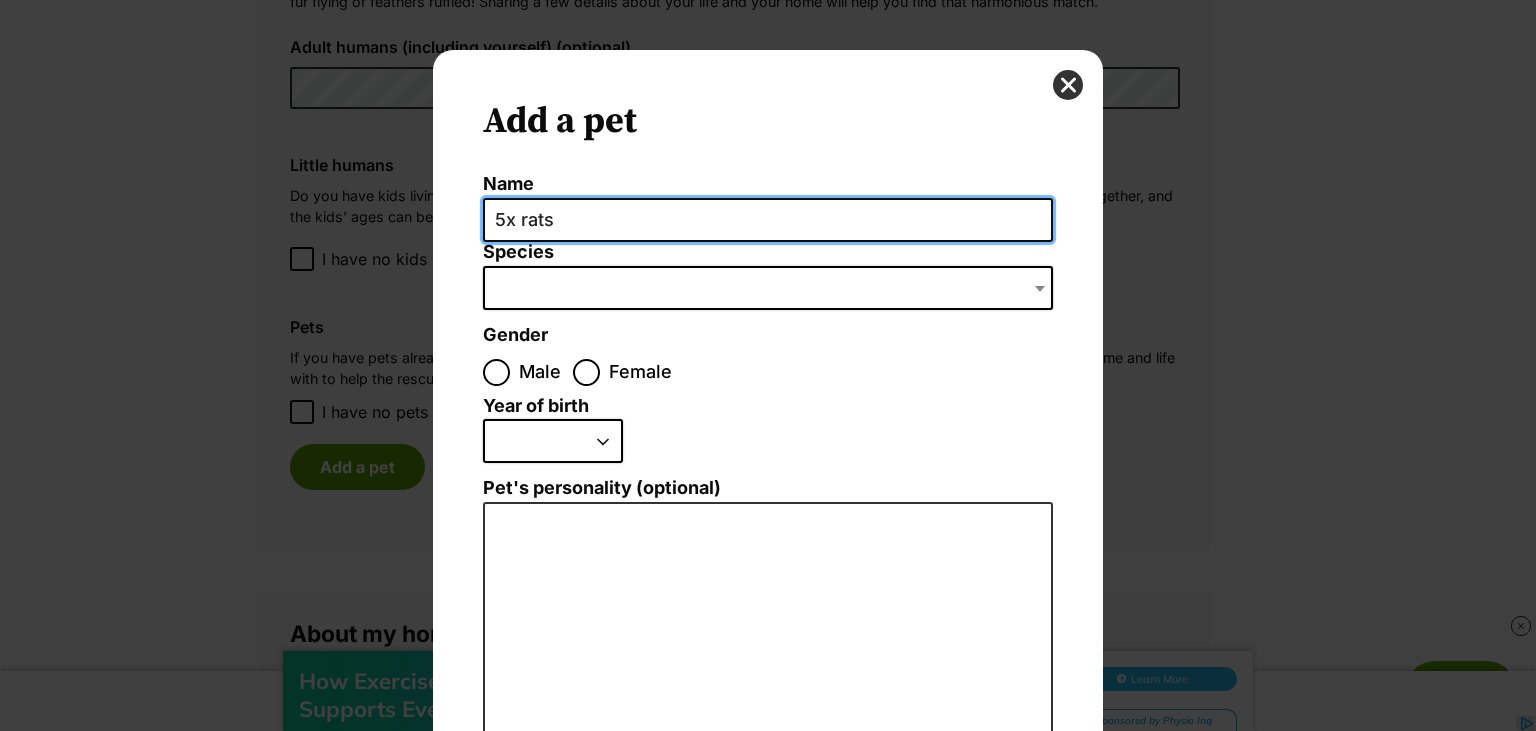 type on "5x rats" 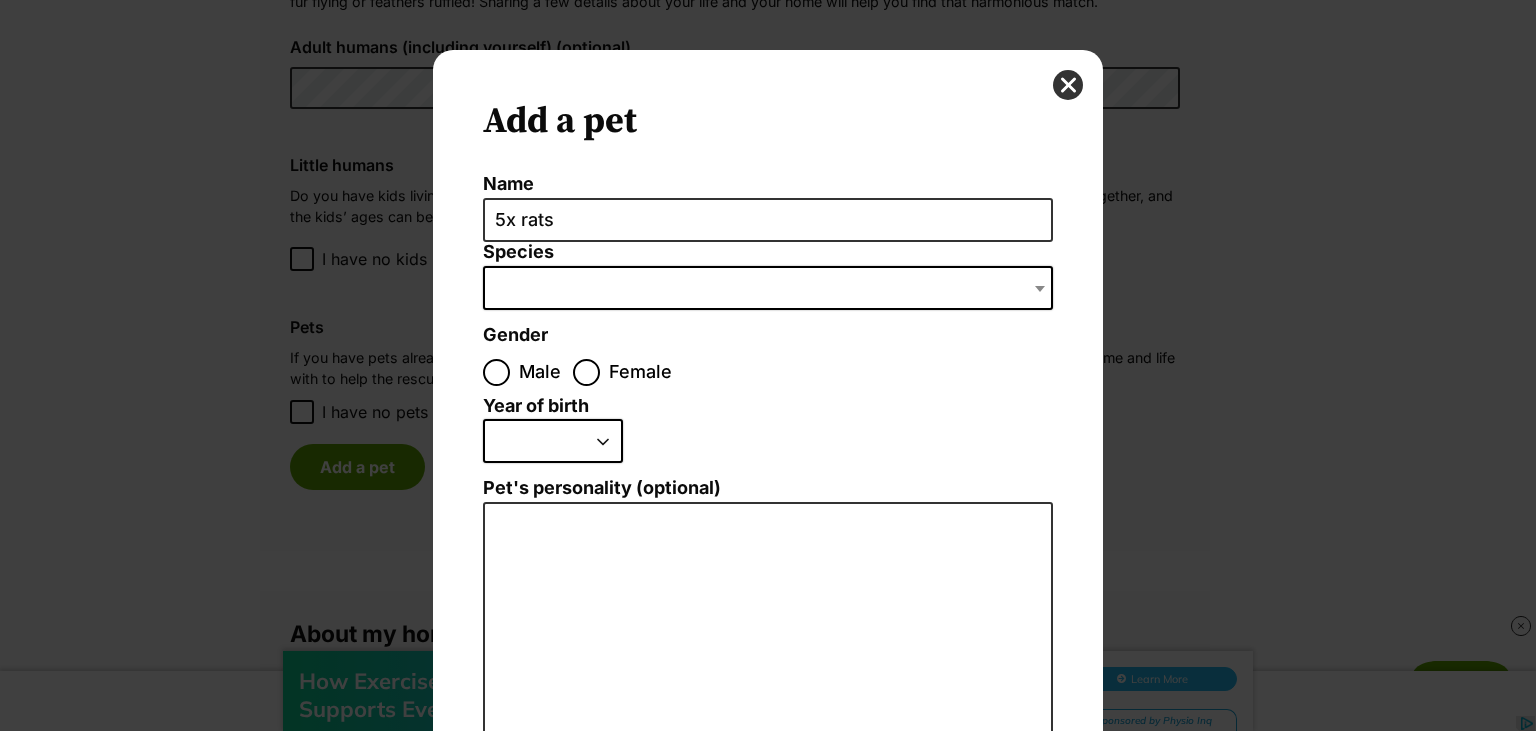 click at bounding box center (768, 288) 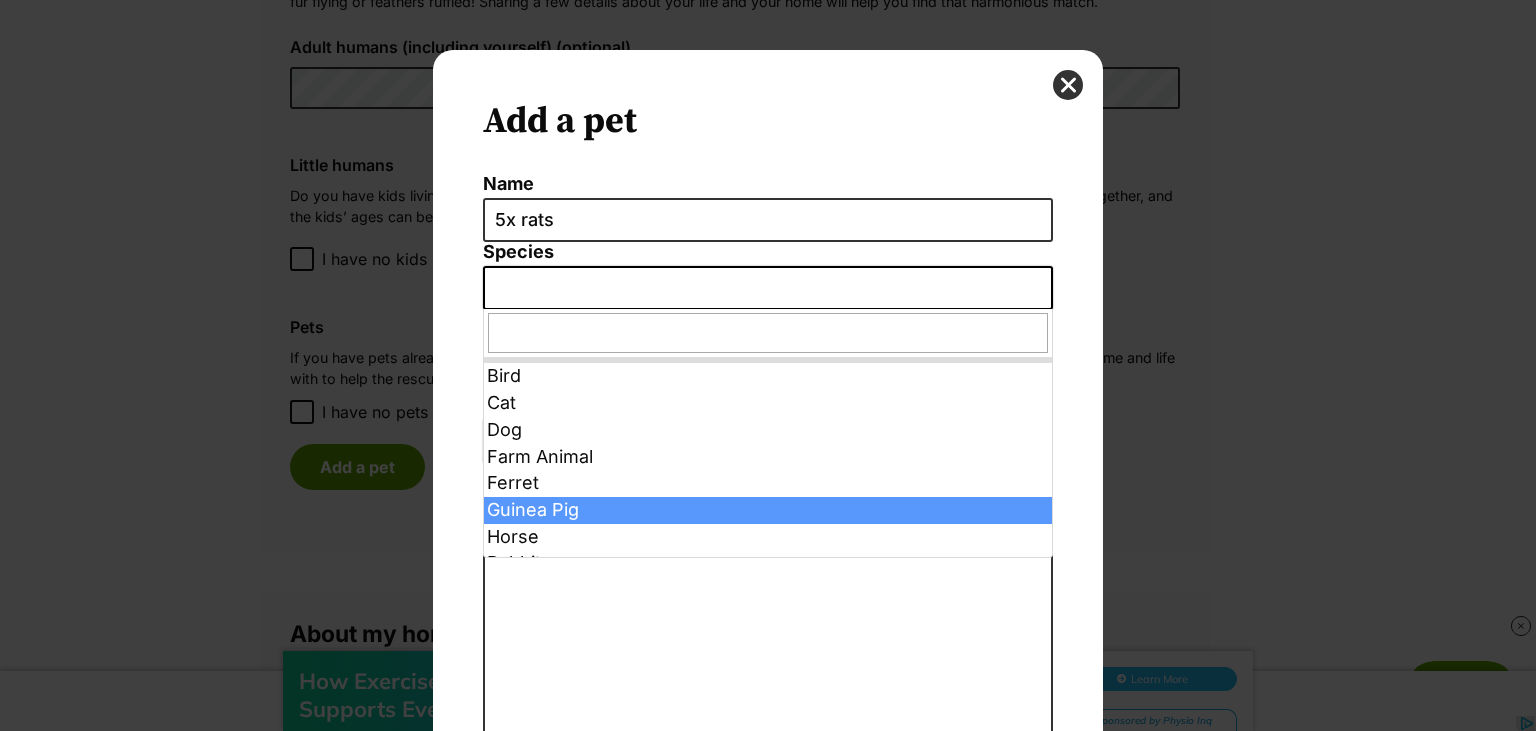 select on "3" 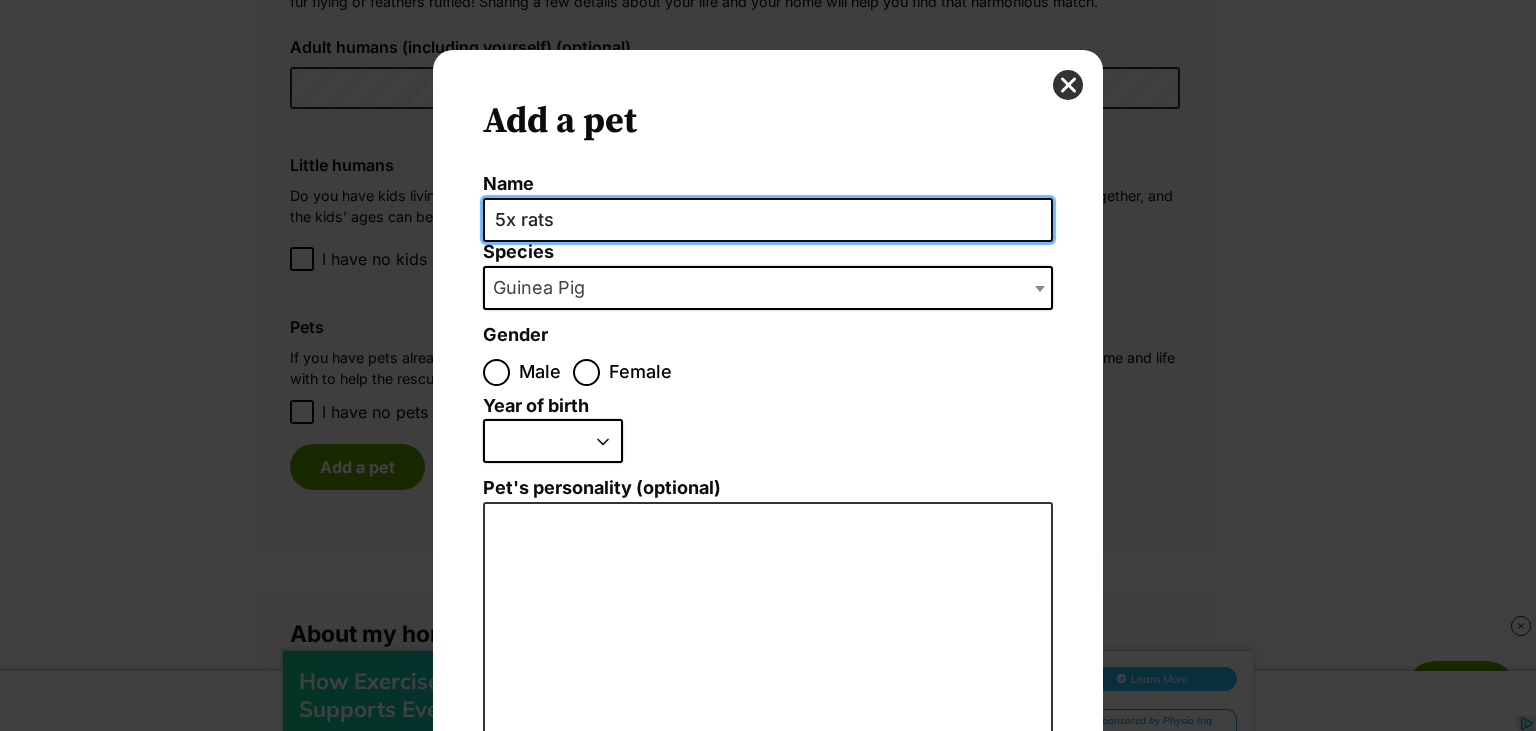 click on "5x rats" at bounding box center [768, 220] 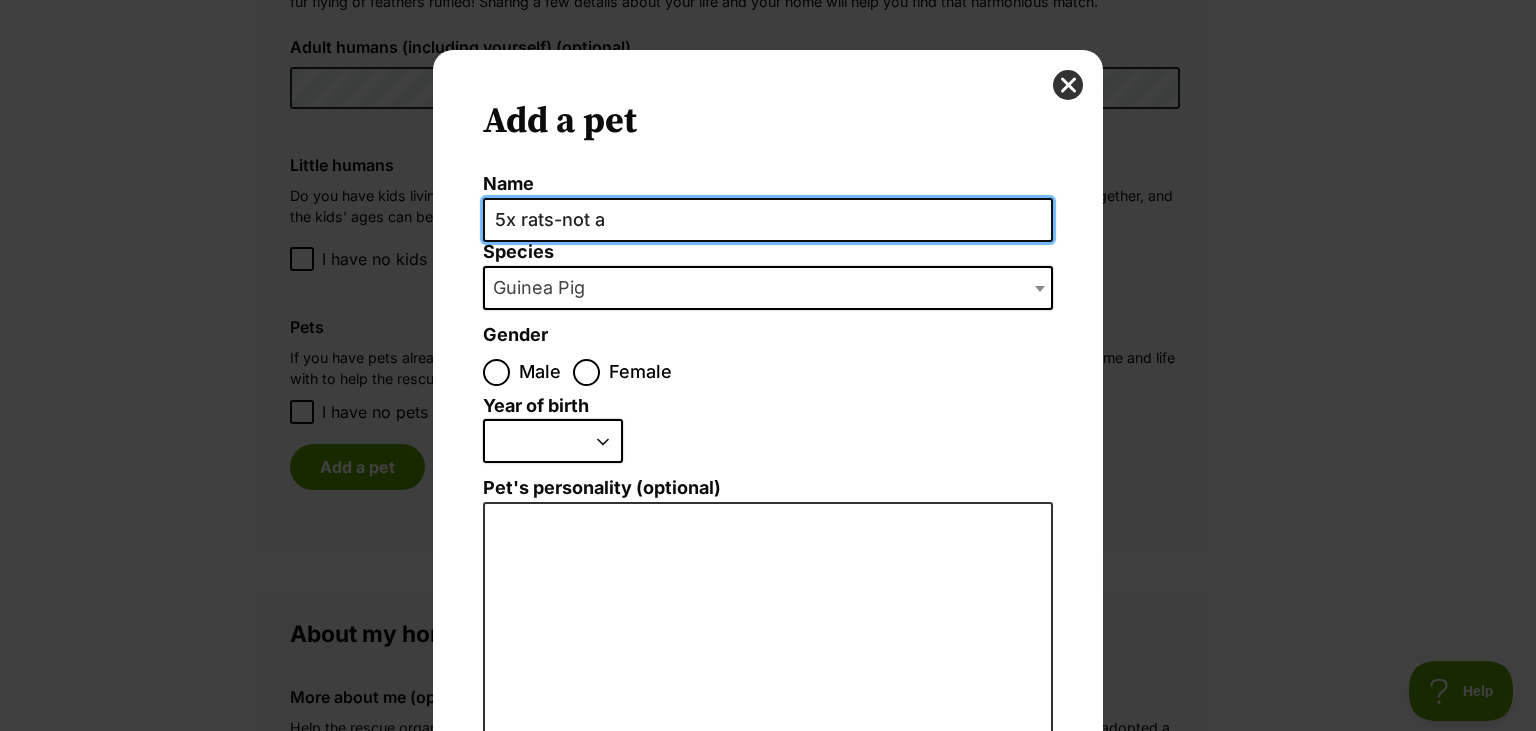 scroll, scrollTop: 0, scrollLeft: 0, axis: both 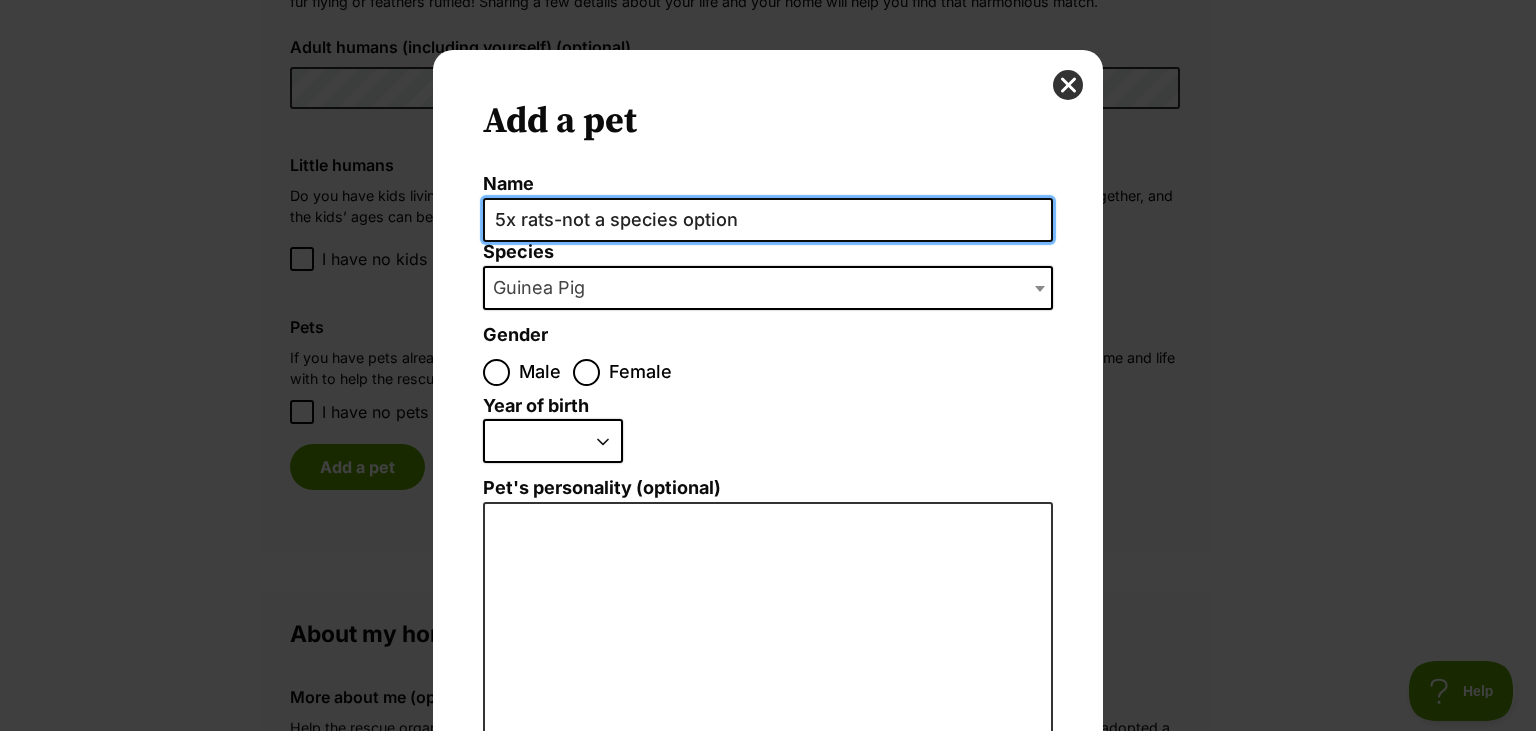 click on "5x rats-not a species option" at bounding box center (768, 220) 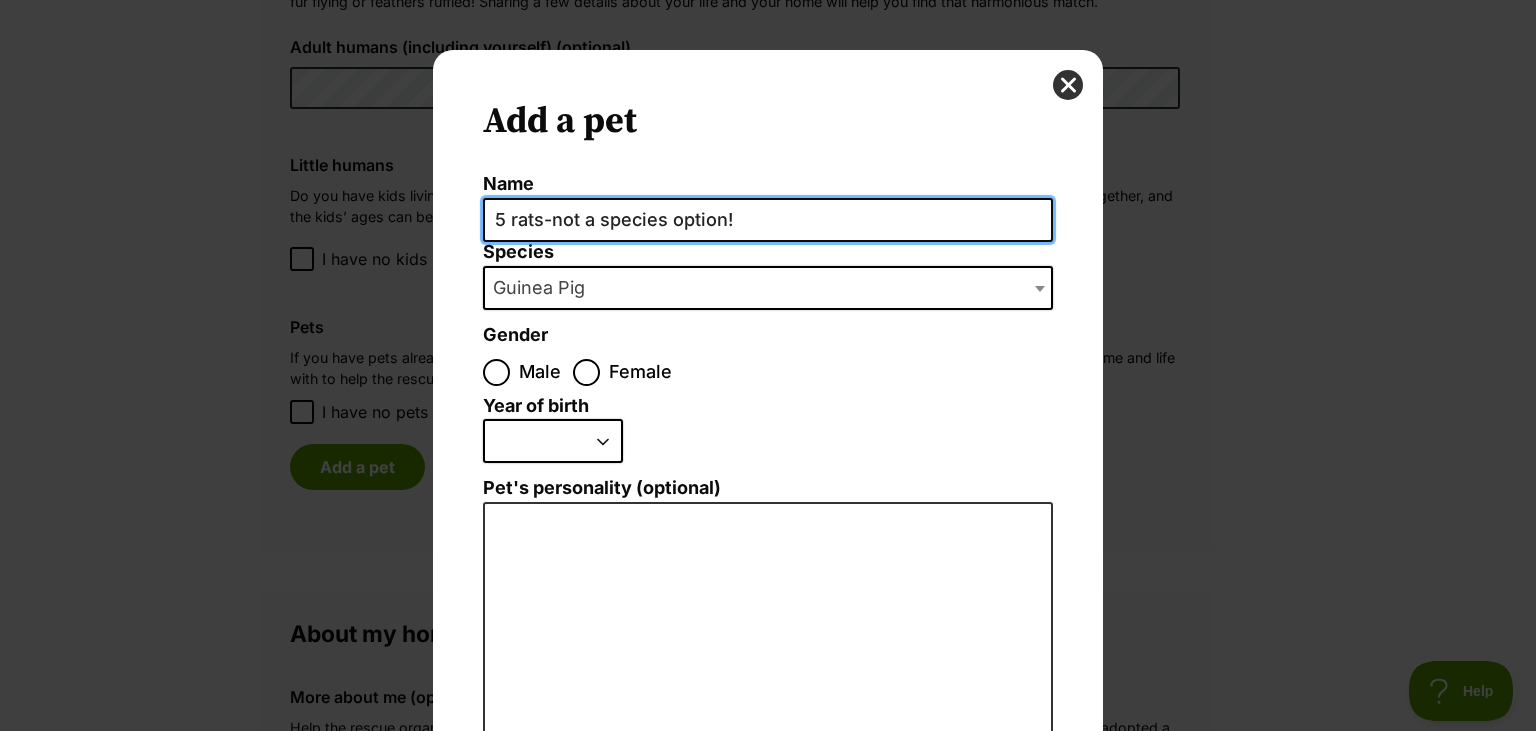 type on "5 rats-not a species option!" 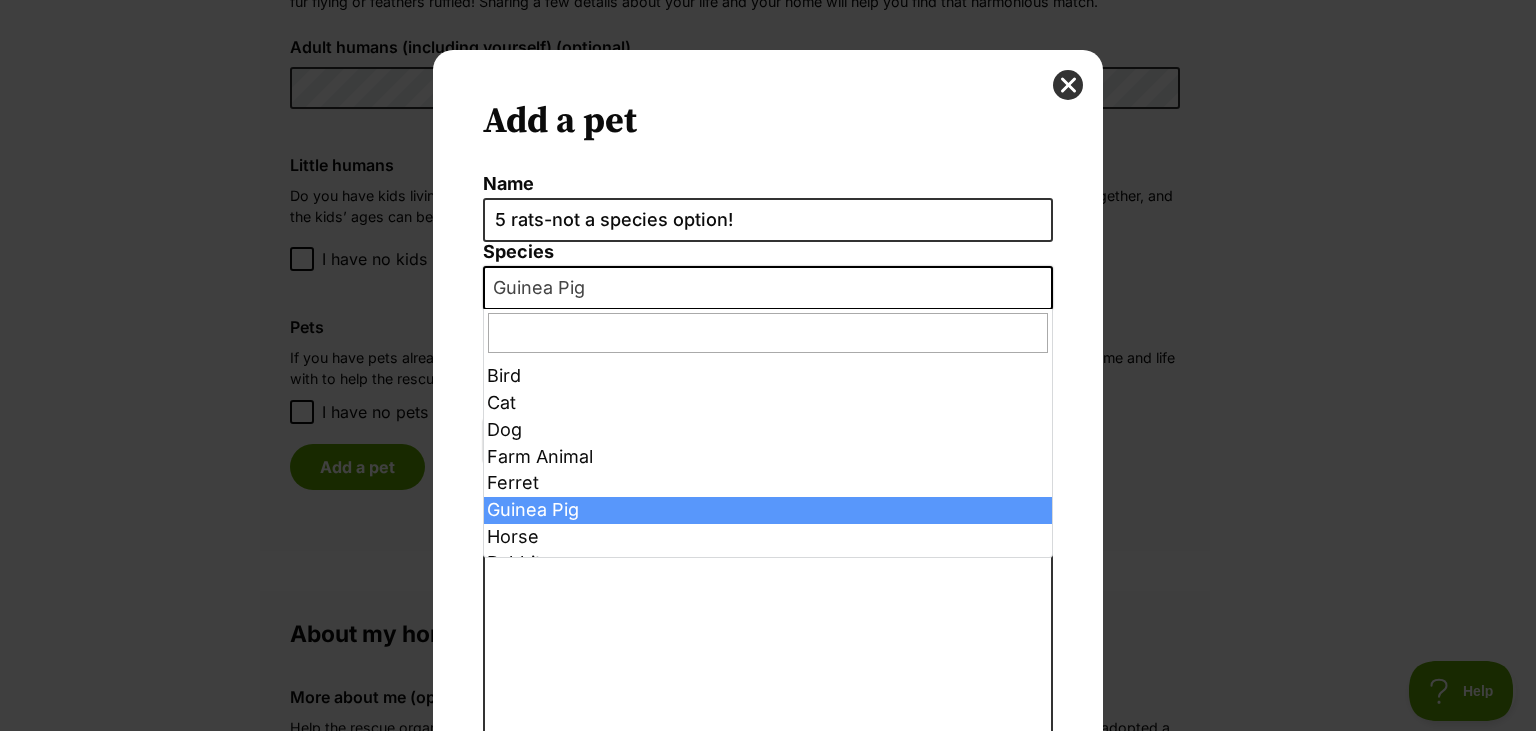 click on "Guinea Pig" at bounding box center [768, 288] 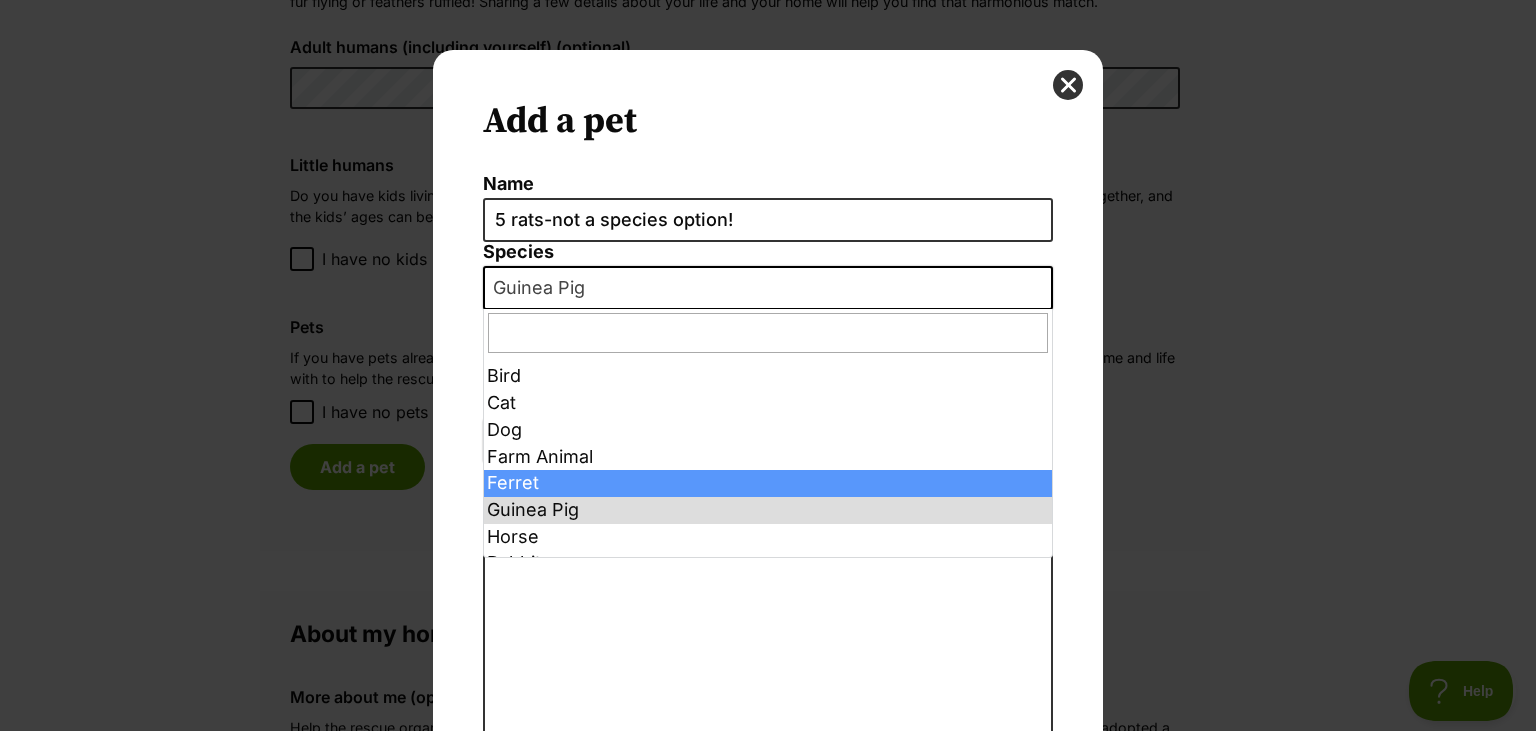 select on "5" 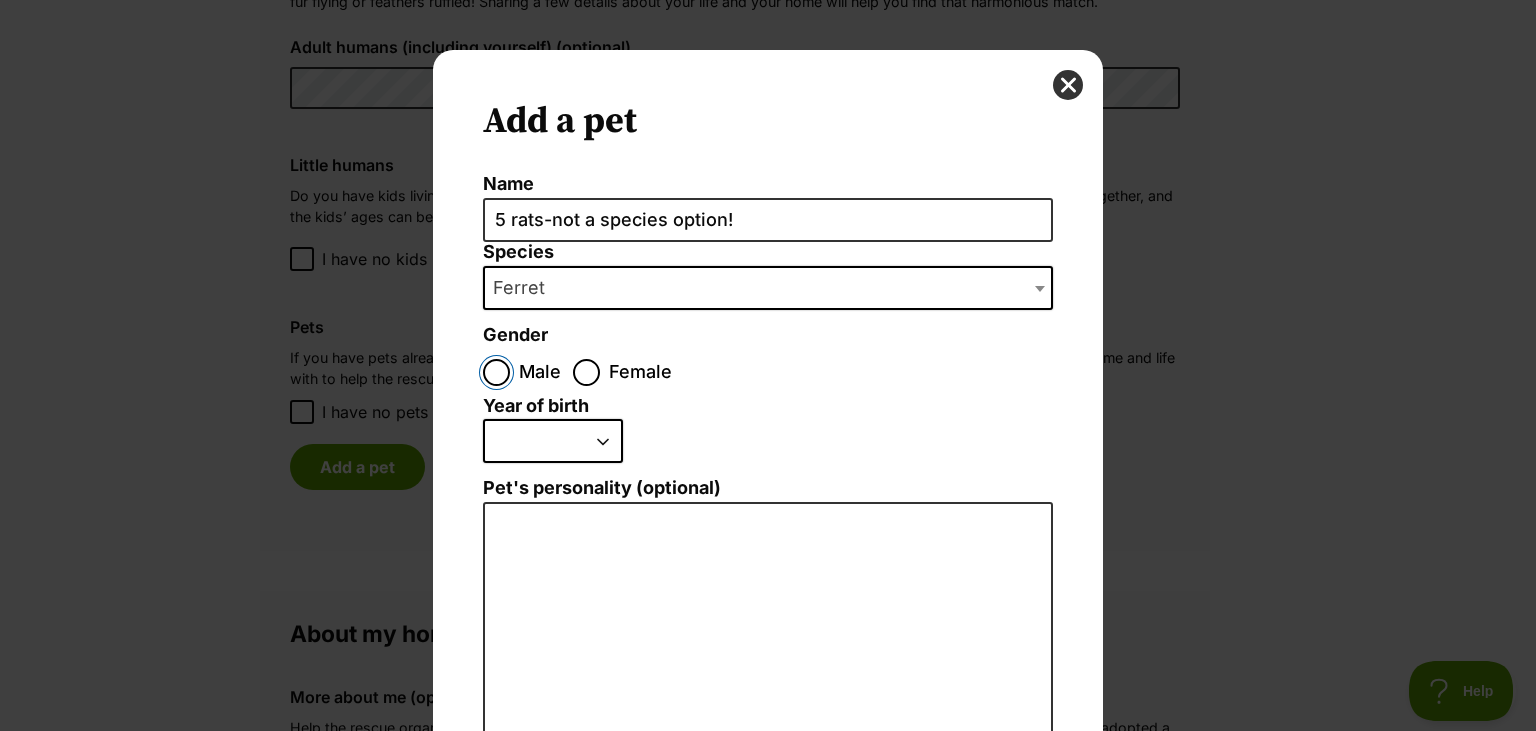 click on "Male" at bounding box center [496, 372] 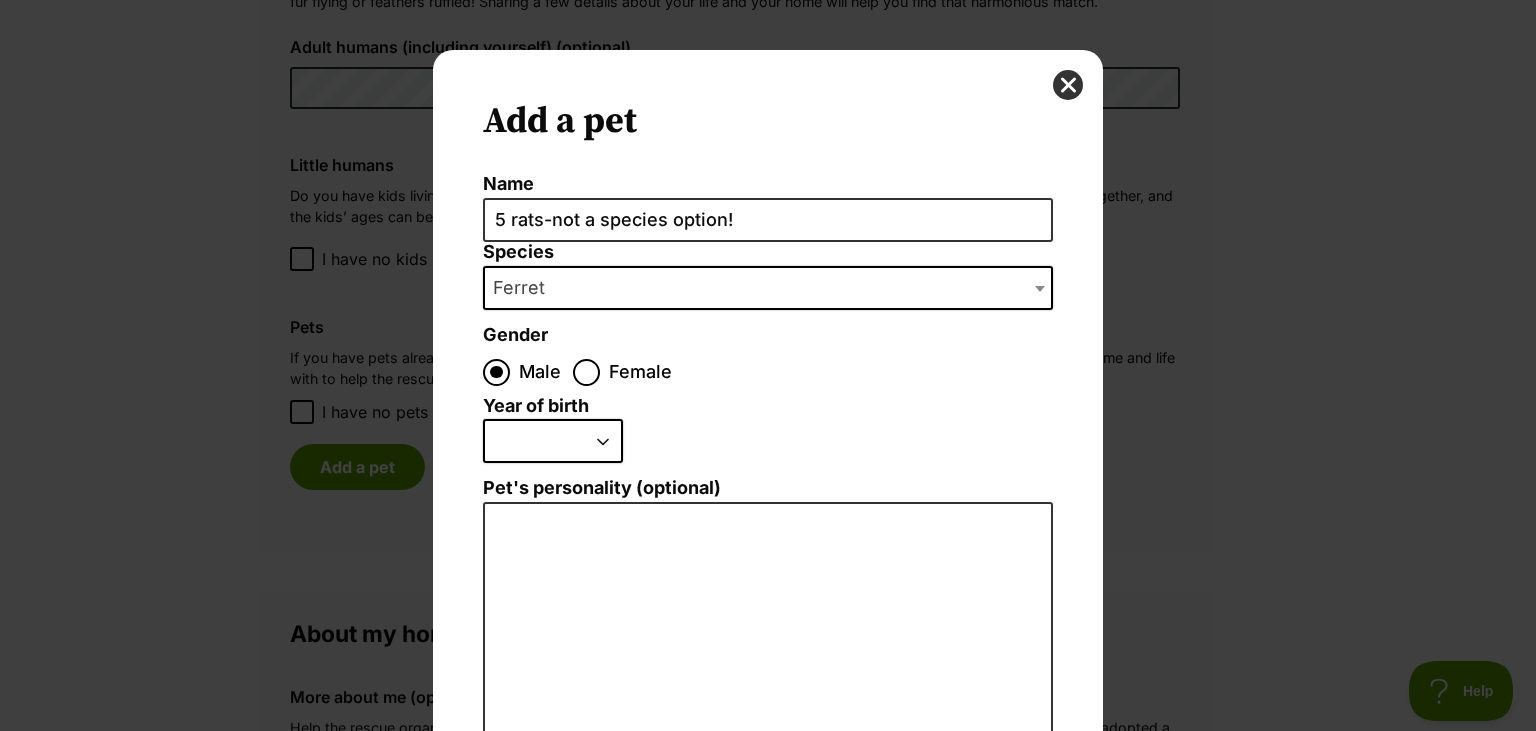 click on "Female" at bounding box center (622, 372) 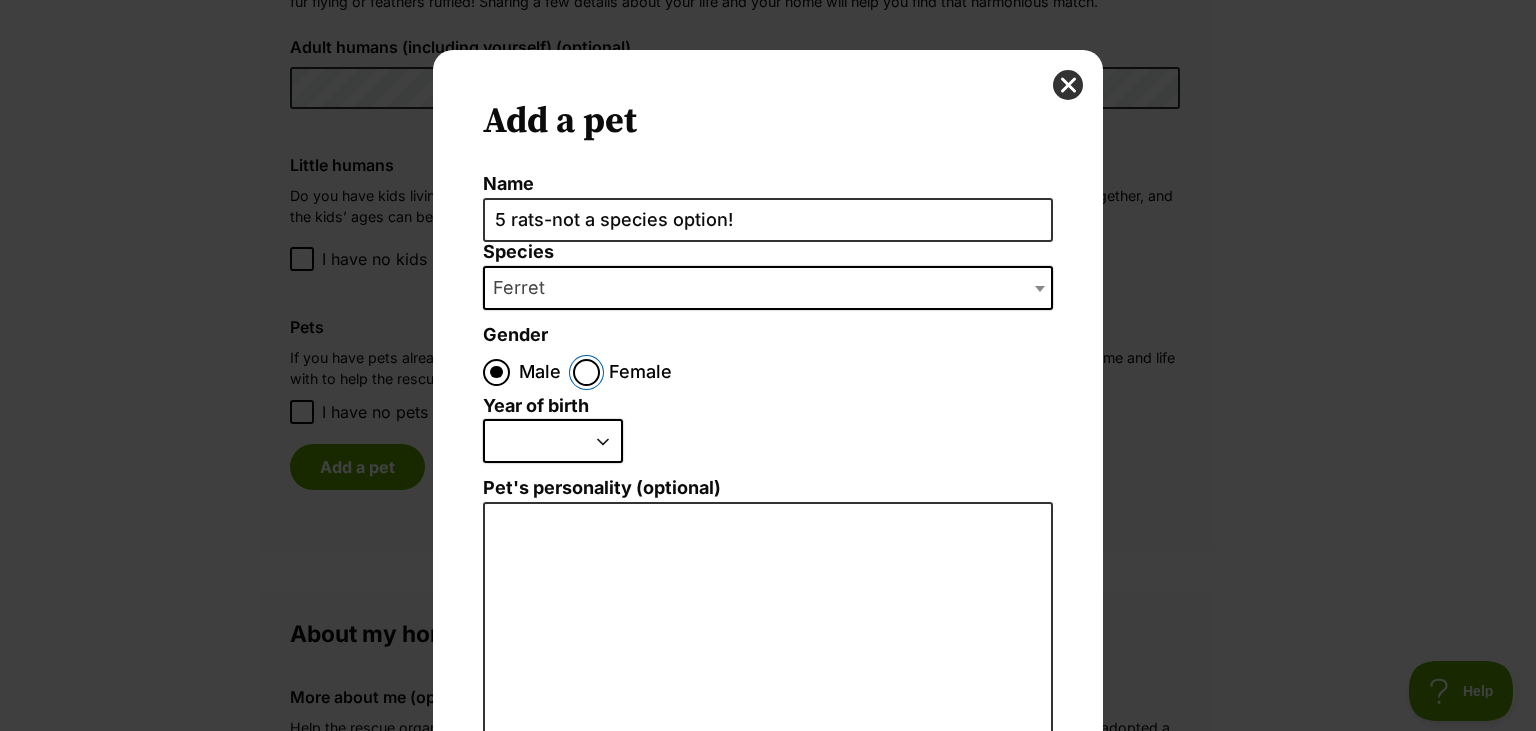click on "Female" at bounding box center [586, 372] 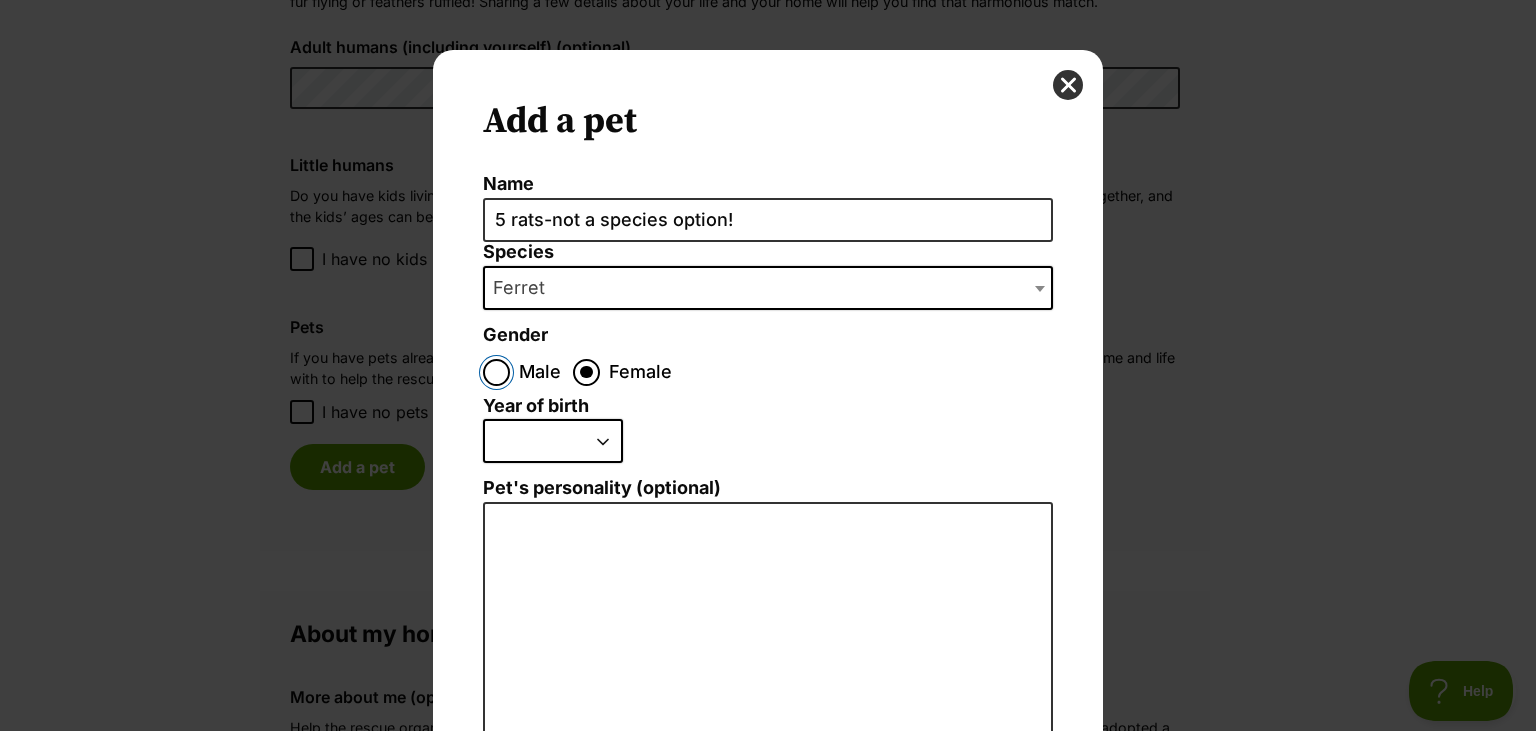 click on "Male" at bounding box center [496, 372] 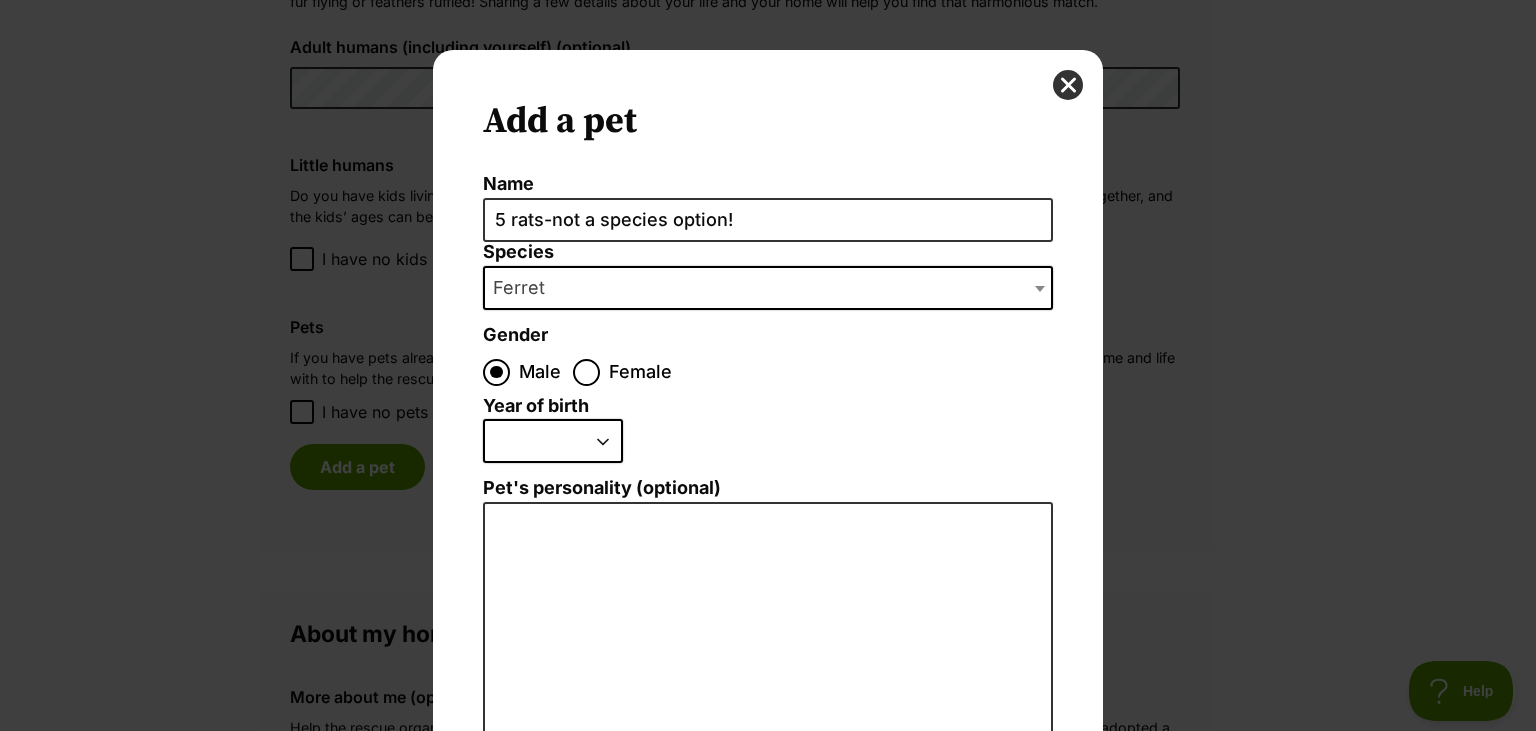click on "2025
2024
2023
2022
2021
2020
2019
2018
2017
2016
2015
2014
2013
2012
2011
2010
2009
2008
2007
2006
2005
2004
2003
2002
2001
2000
1999
1998
1997
1996
1995" at bounding box center (553, 441) 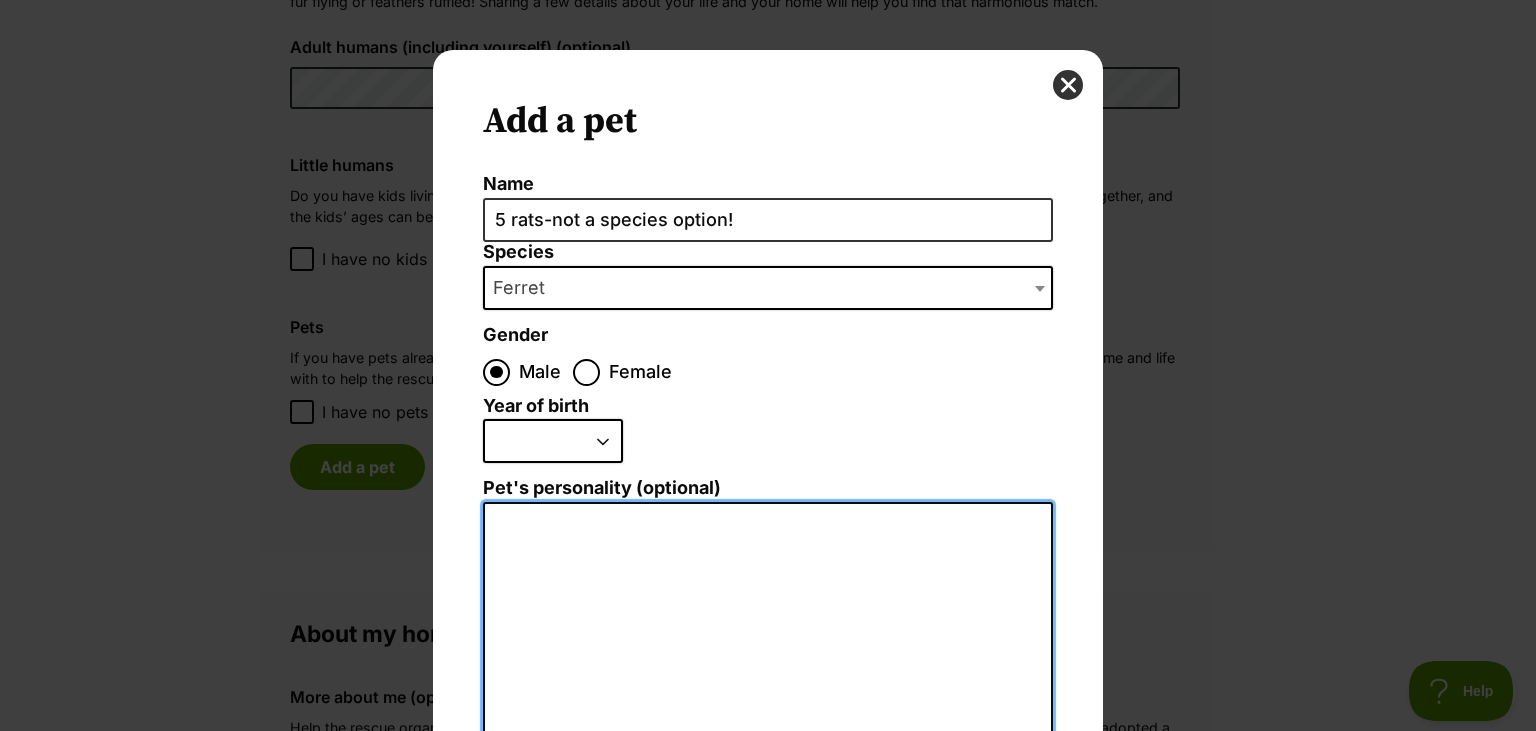 click on "Pet's personality (optional)" at bounding box center (768, 721) 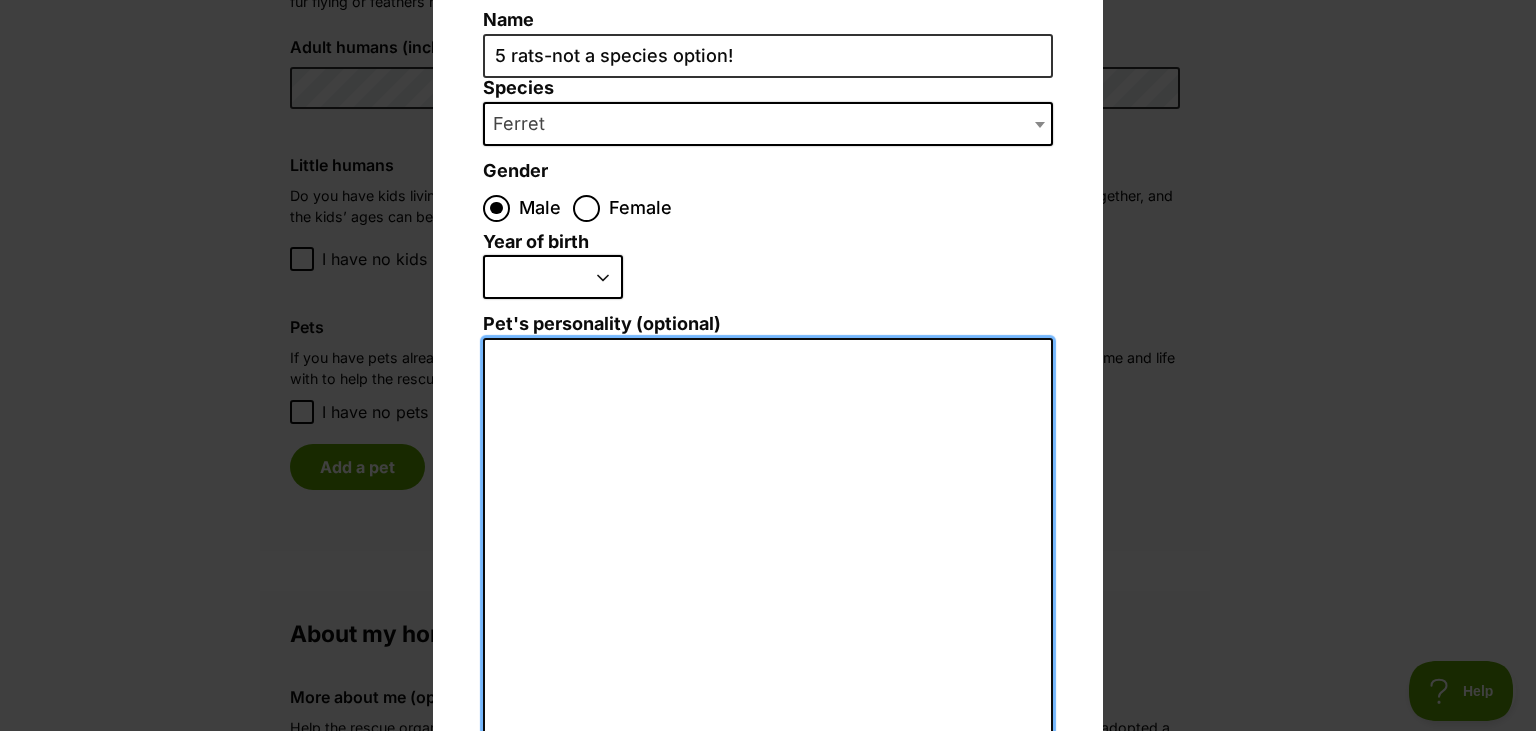 scroll, scrollTop: 0, scrollLeft: 0, axis: both 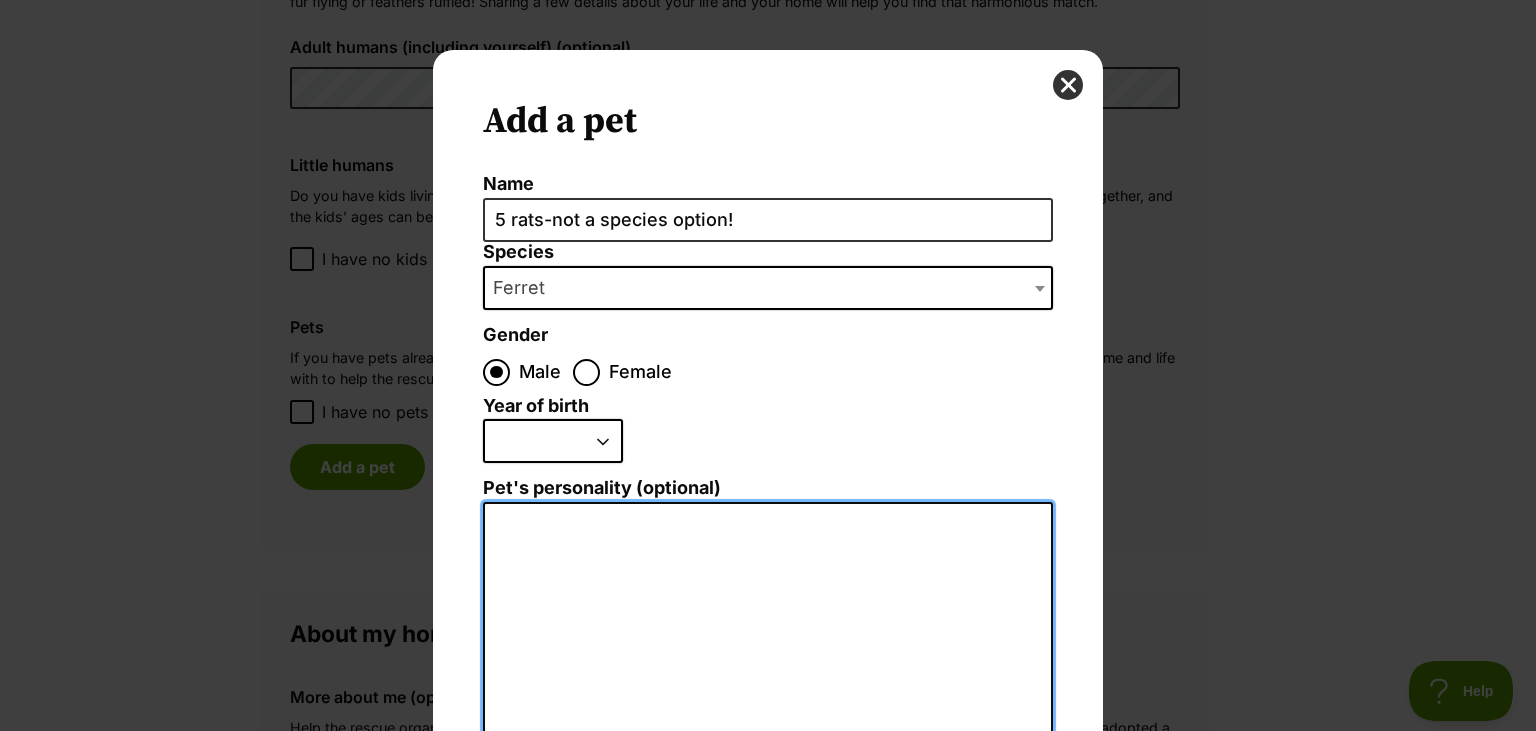 click on "Pet's personality (optional)" at bounding box center (768, 721) 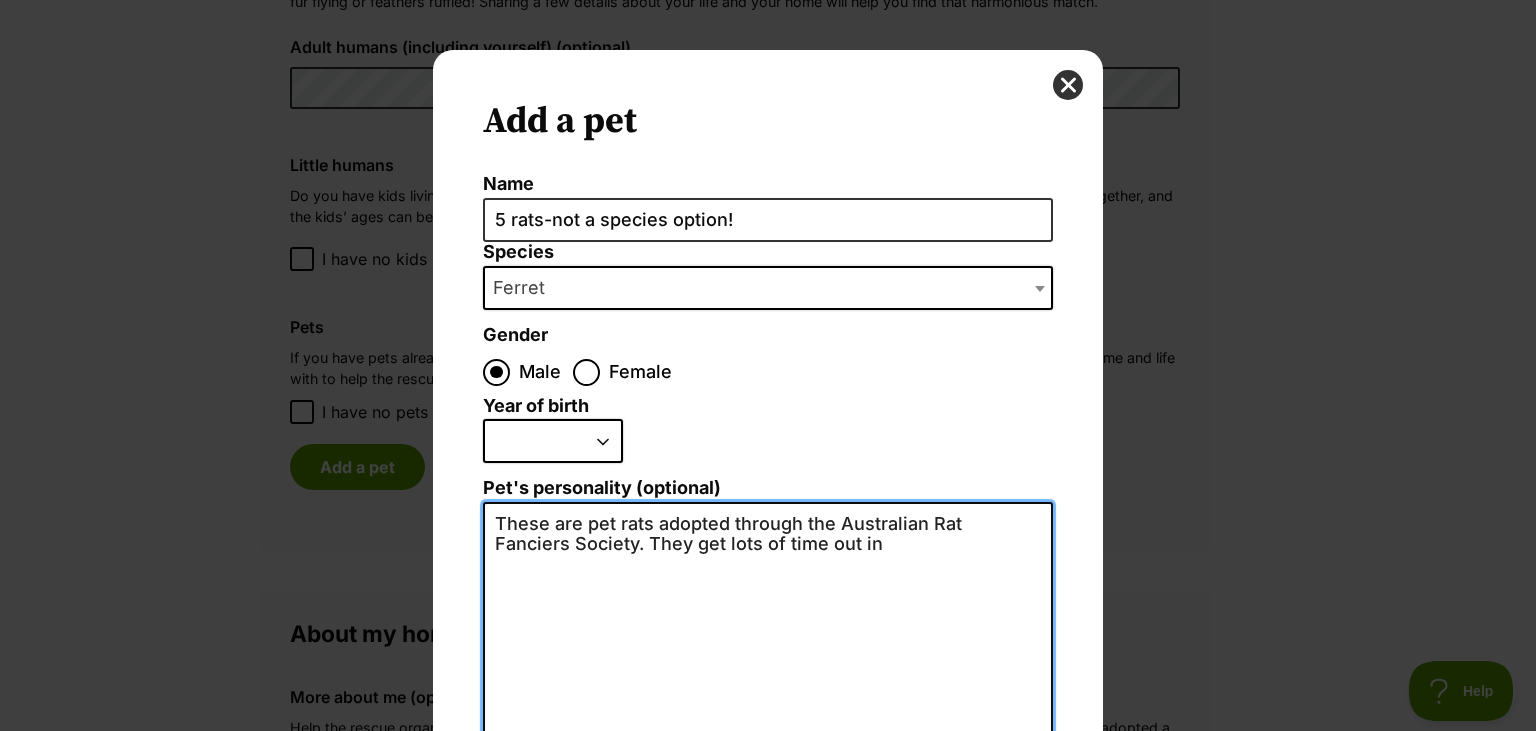 scroll, scrollTop: 0, scrollLeft: 0, axis: both 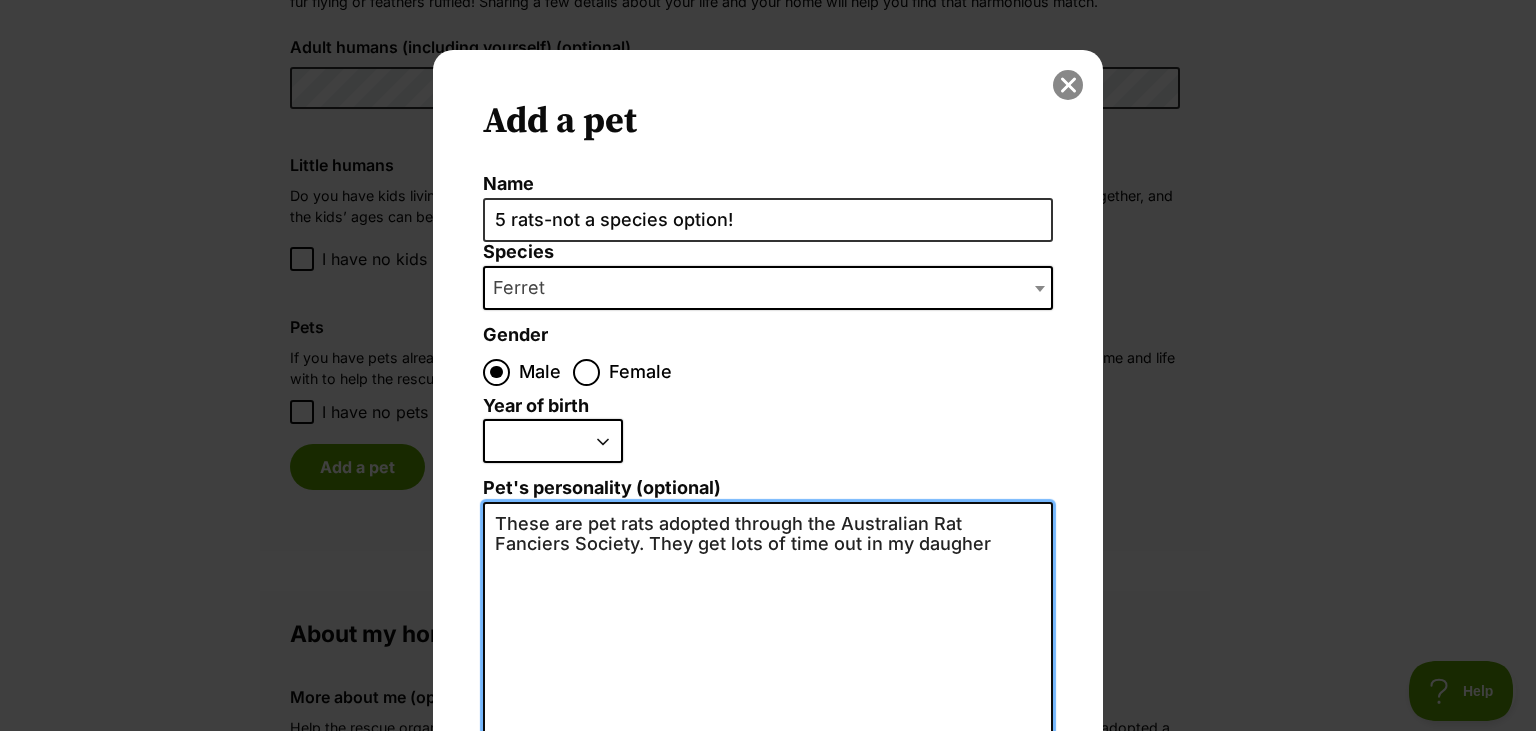 type on "These are pet rats adopted through the Australian Rat Fanciers Society. They get lots of time out in my daugher" 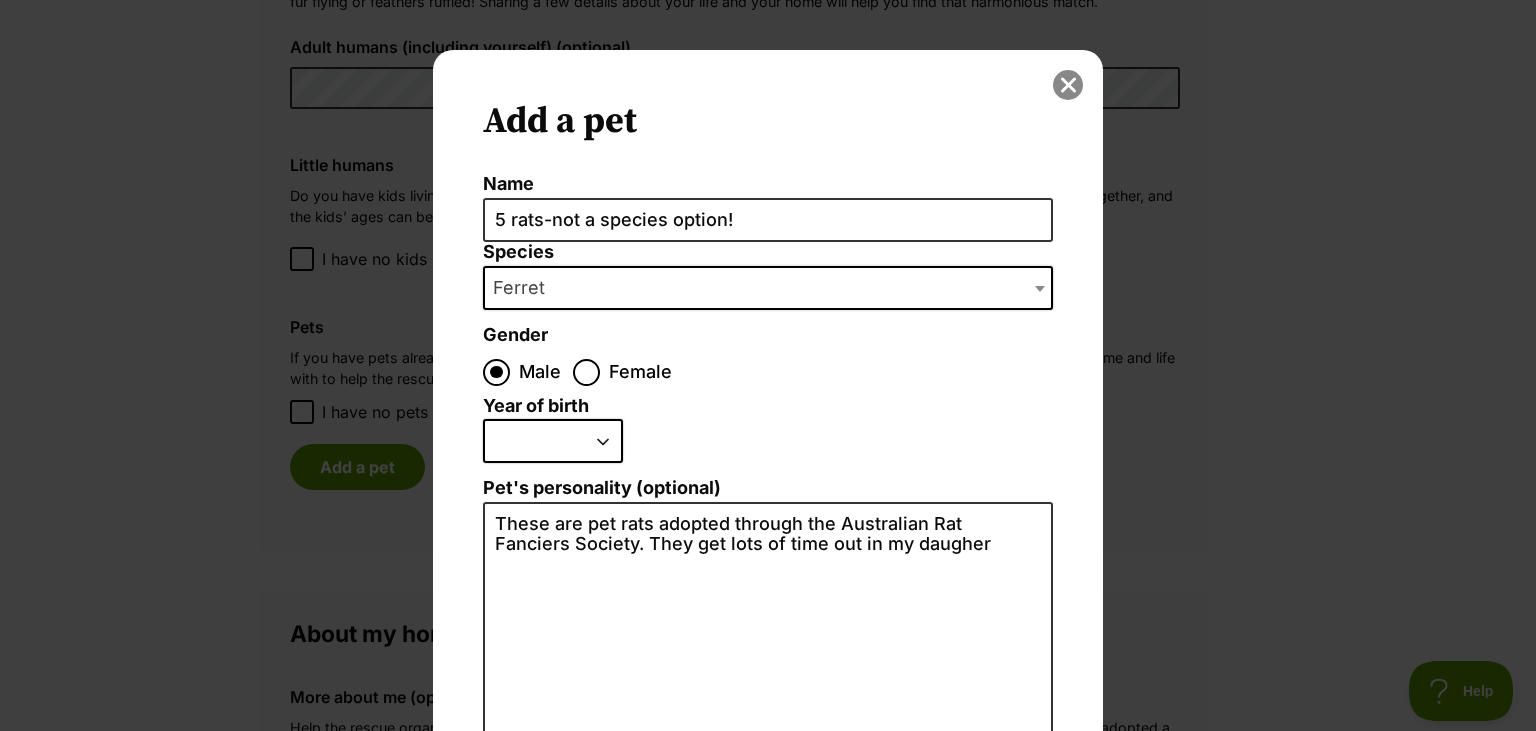 click at bounding box center (1068, 85) 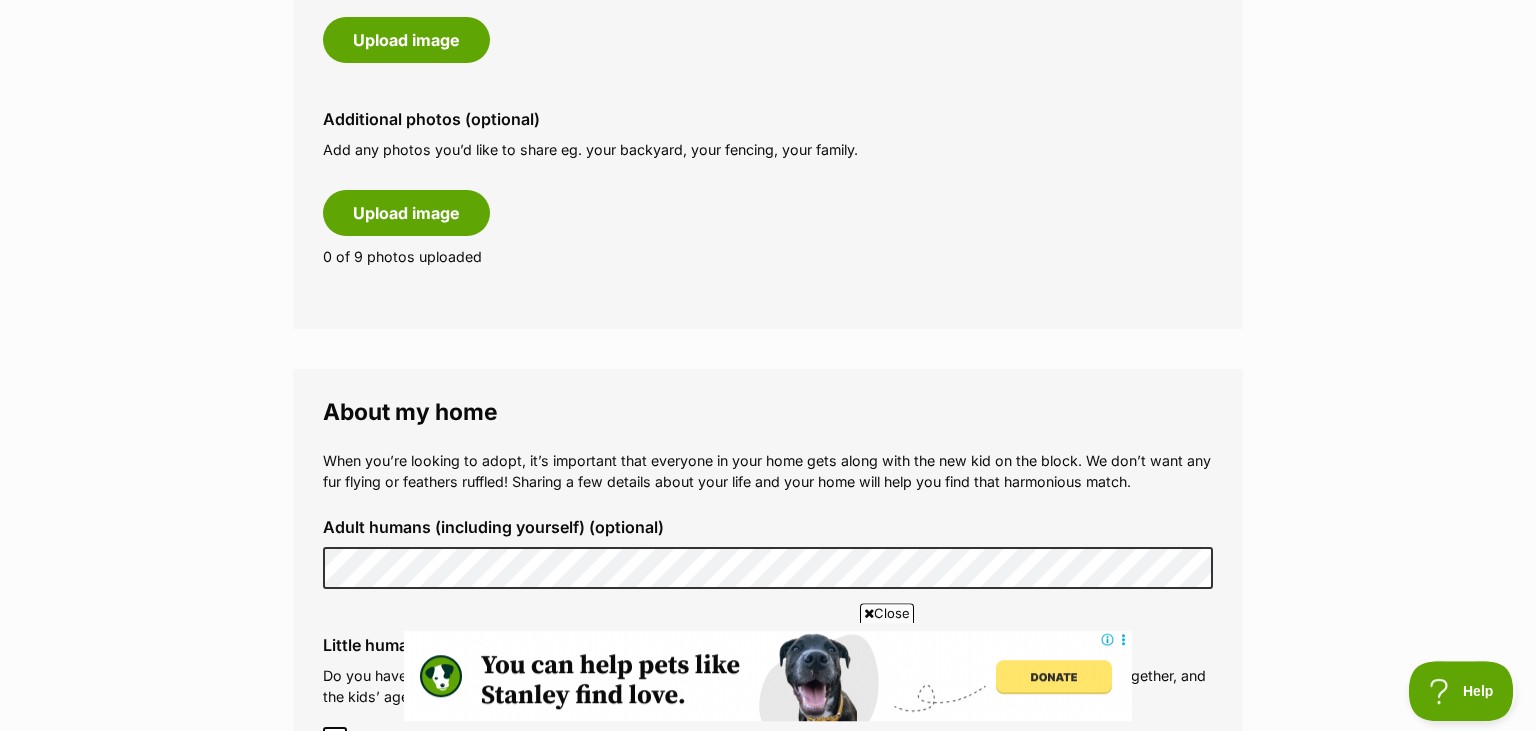 scroll, scrollTop: 1056, scrollLeft: 0, axis: vertical 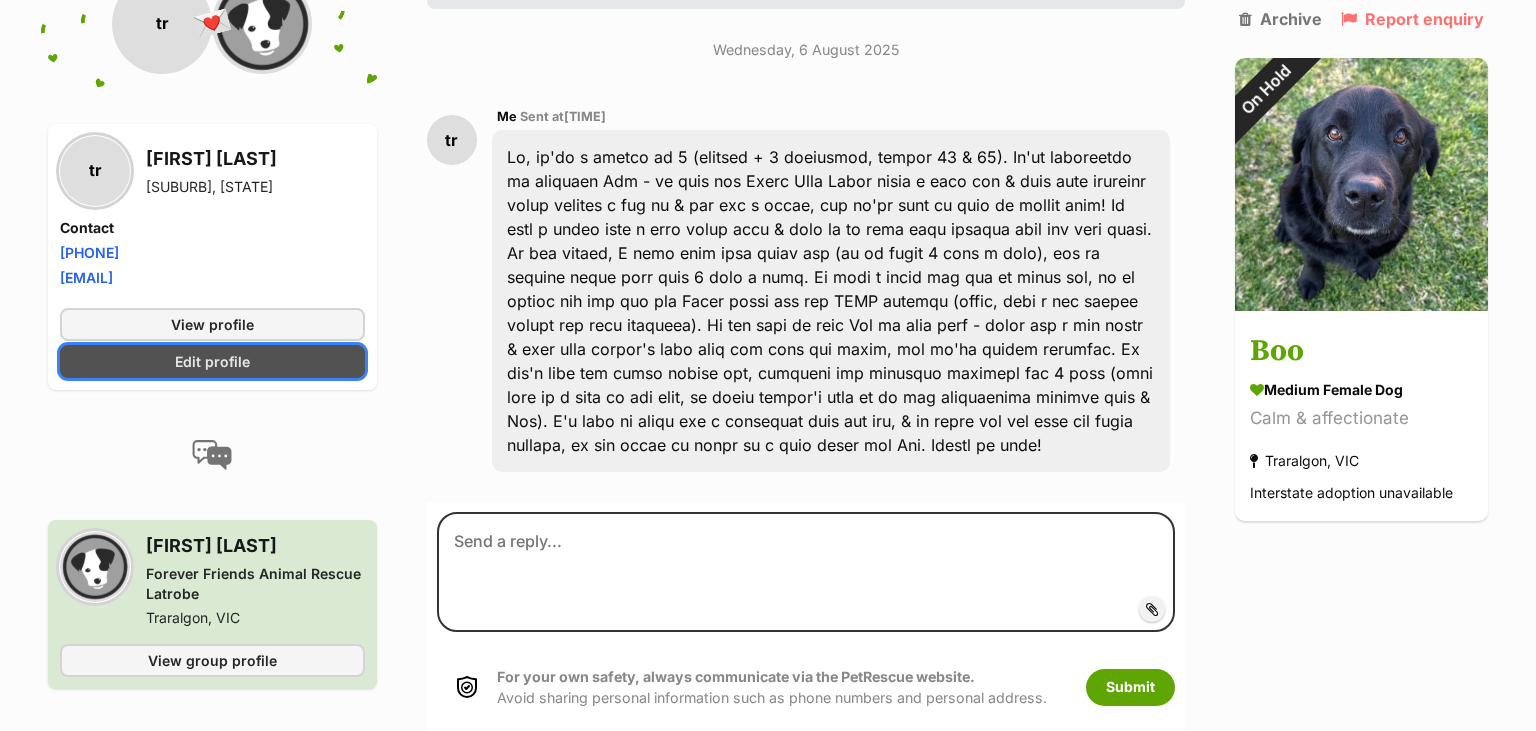 click on "Edit profile" at bounding box center (212, 361) 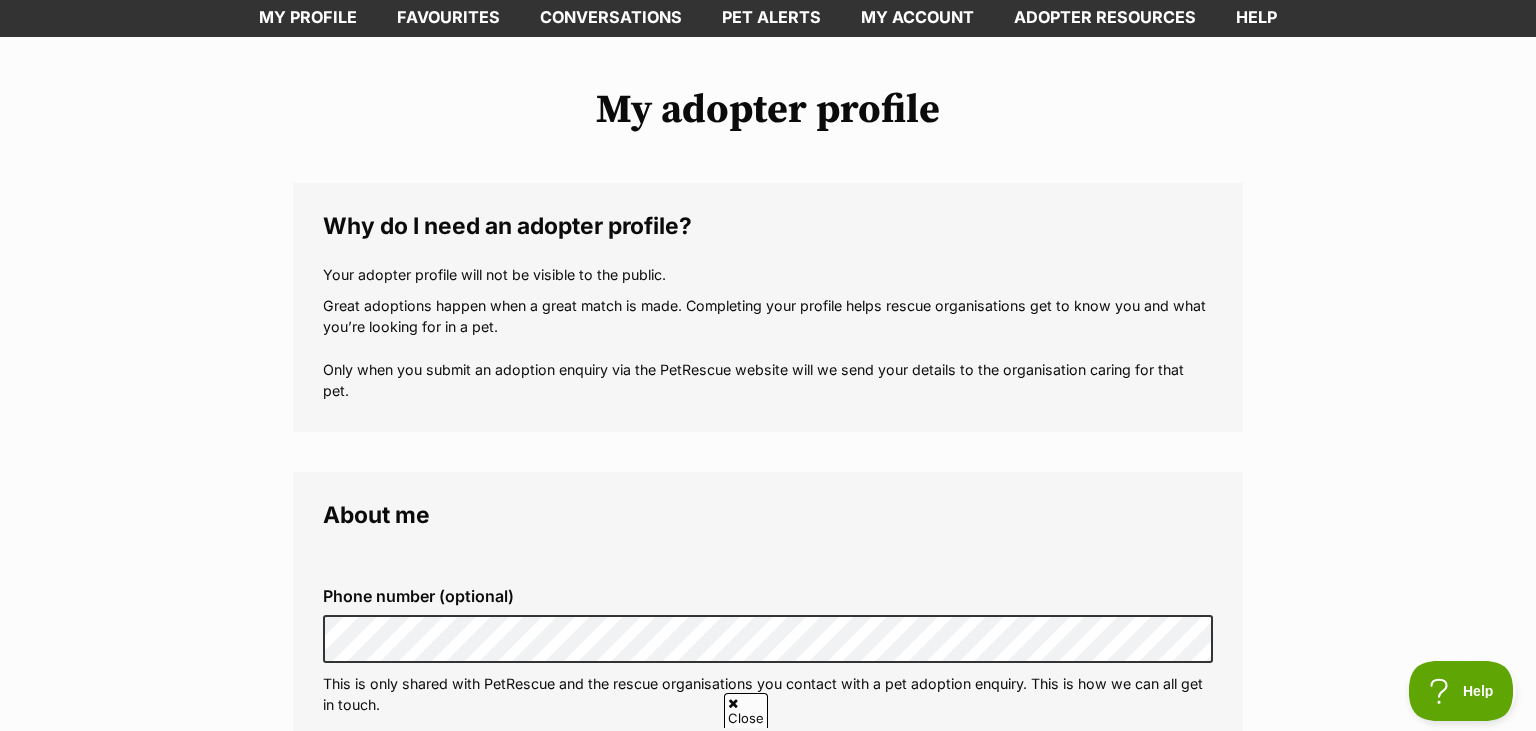 scroll, scrollTop: 0, scrollLeft: 0, axis: both 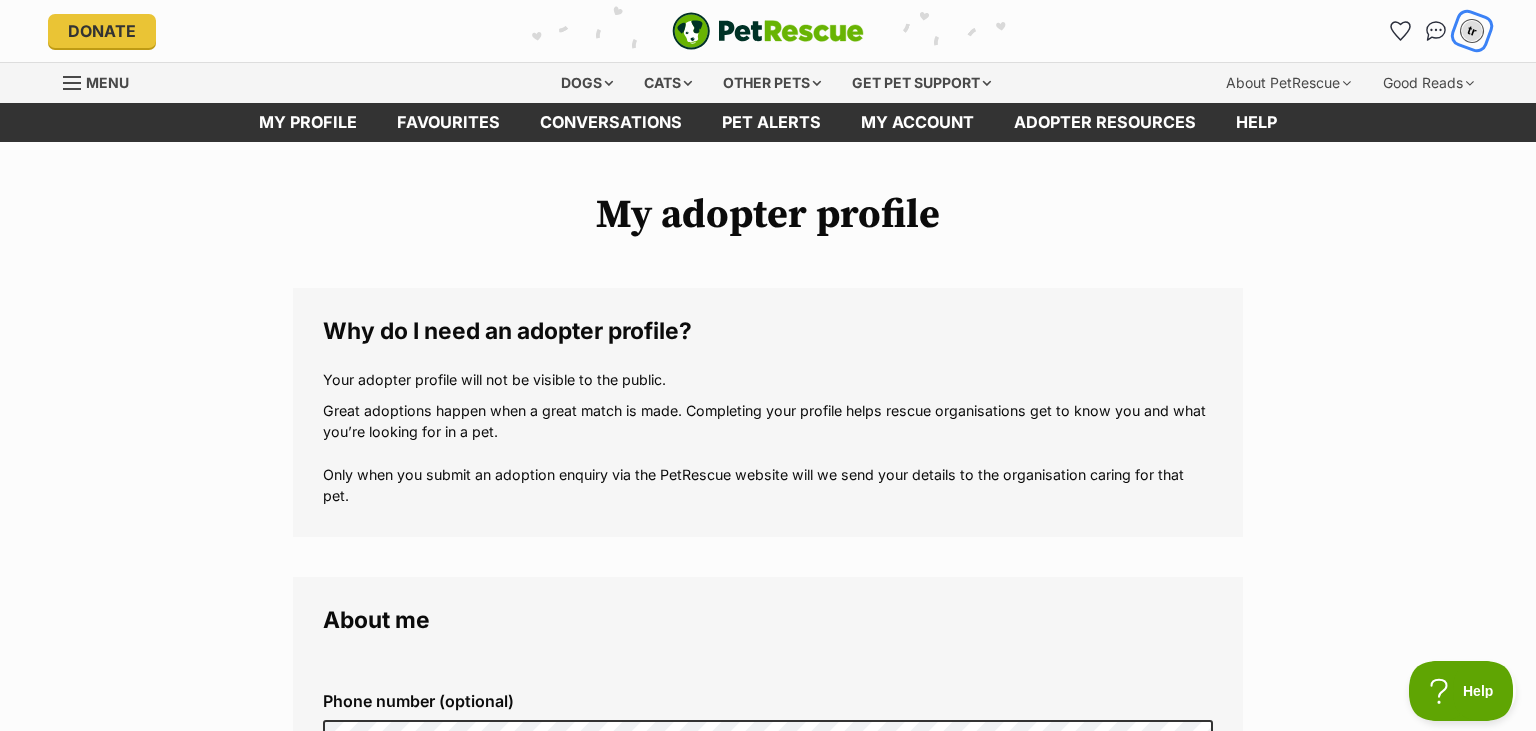 click on "tr" at bounding box center [1472, 31] 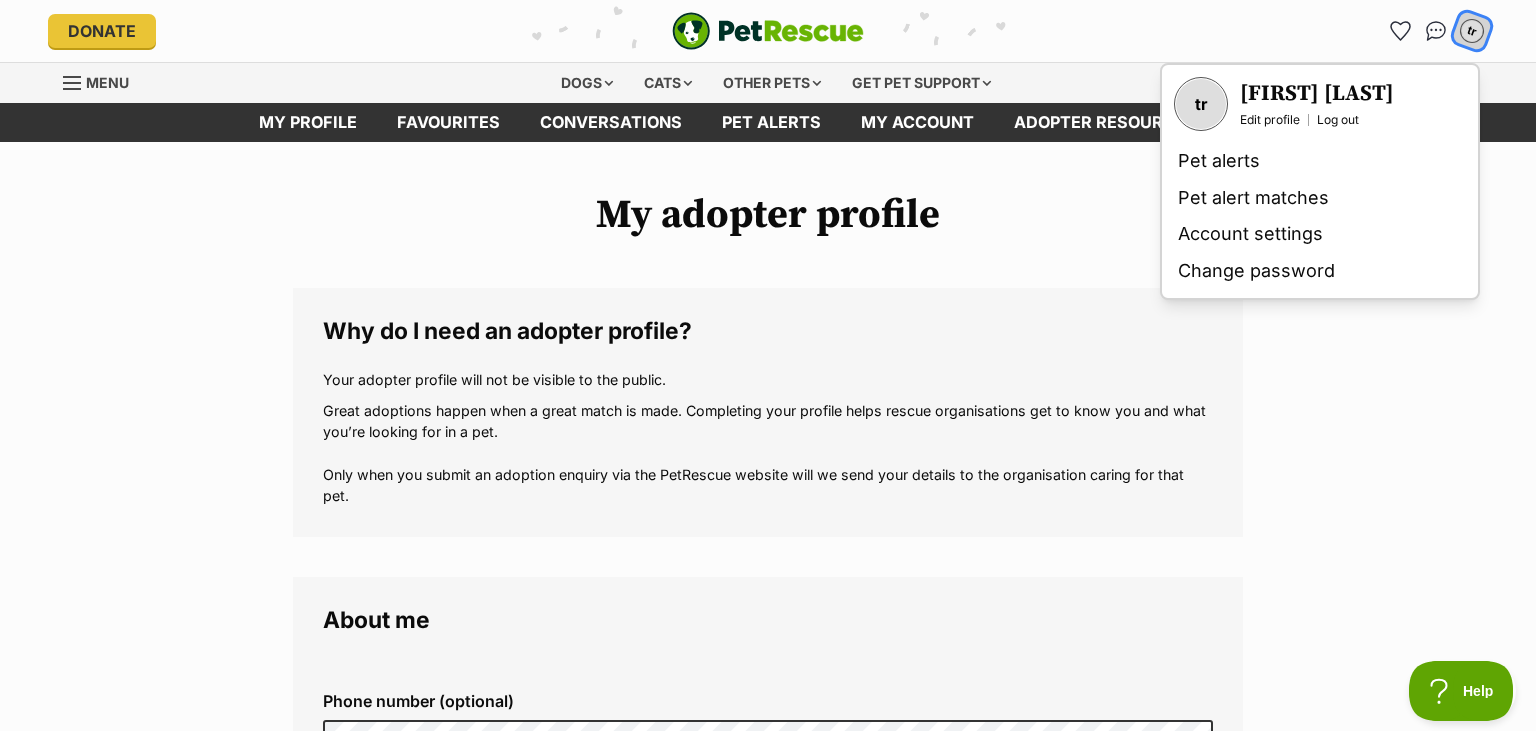 scroll, scrollTop: 0, scrollLeft: 0, axis: both 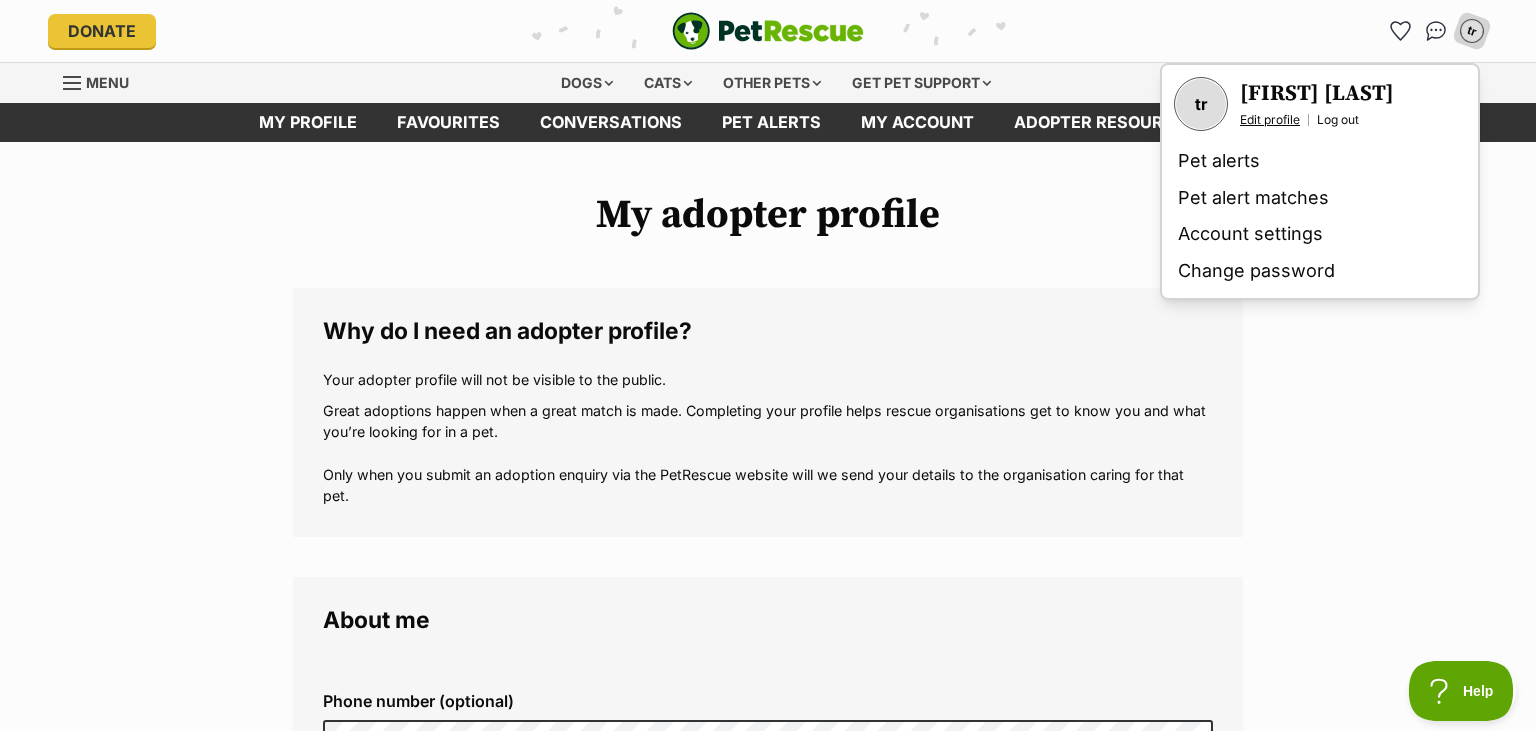 click on "Edit profile" at bounding box center [1270, 120] 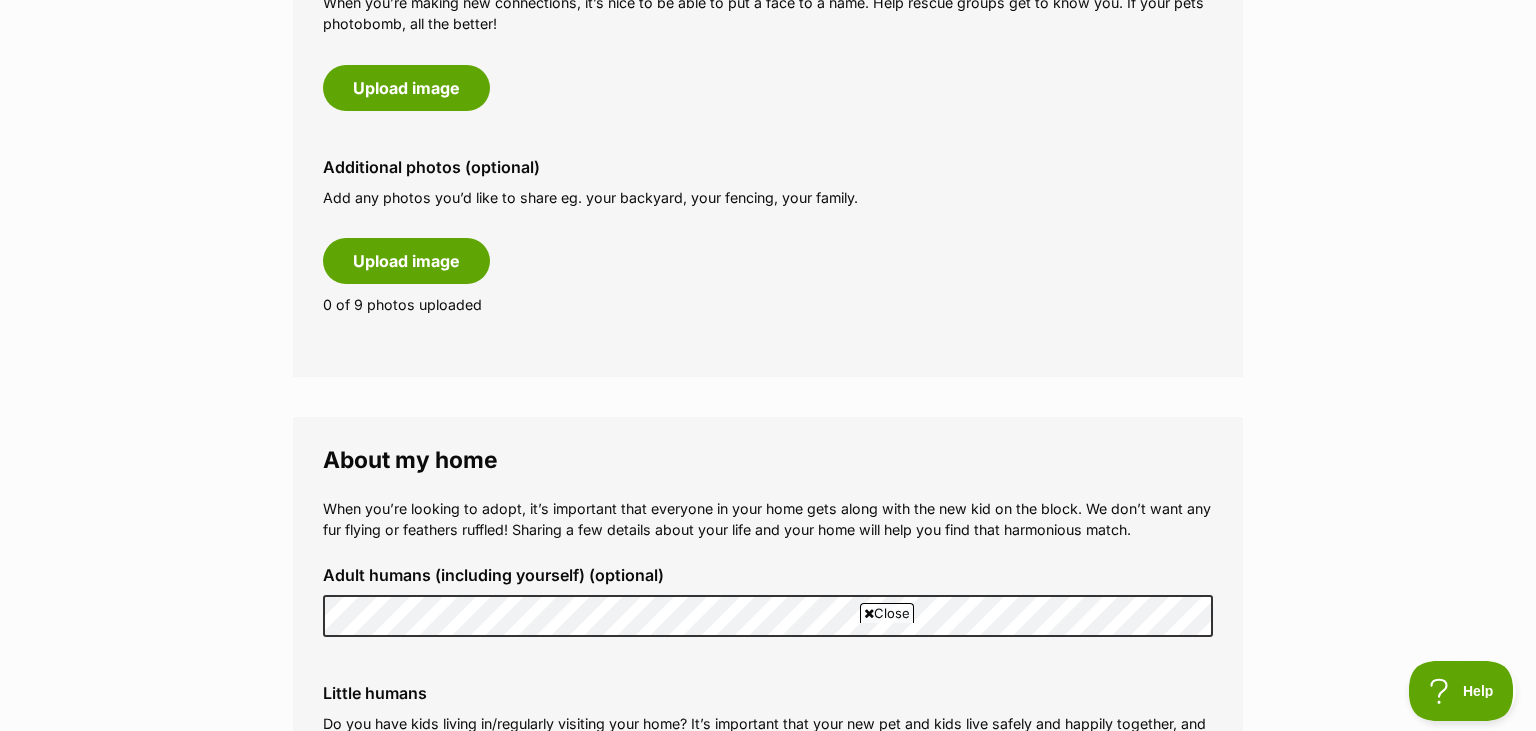 scroll, scrollTop: 0, scrollLeft: 0, axis: both 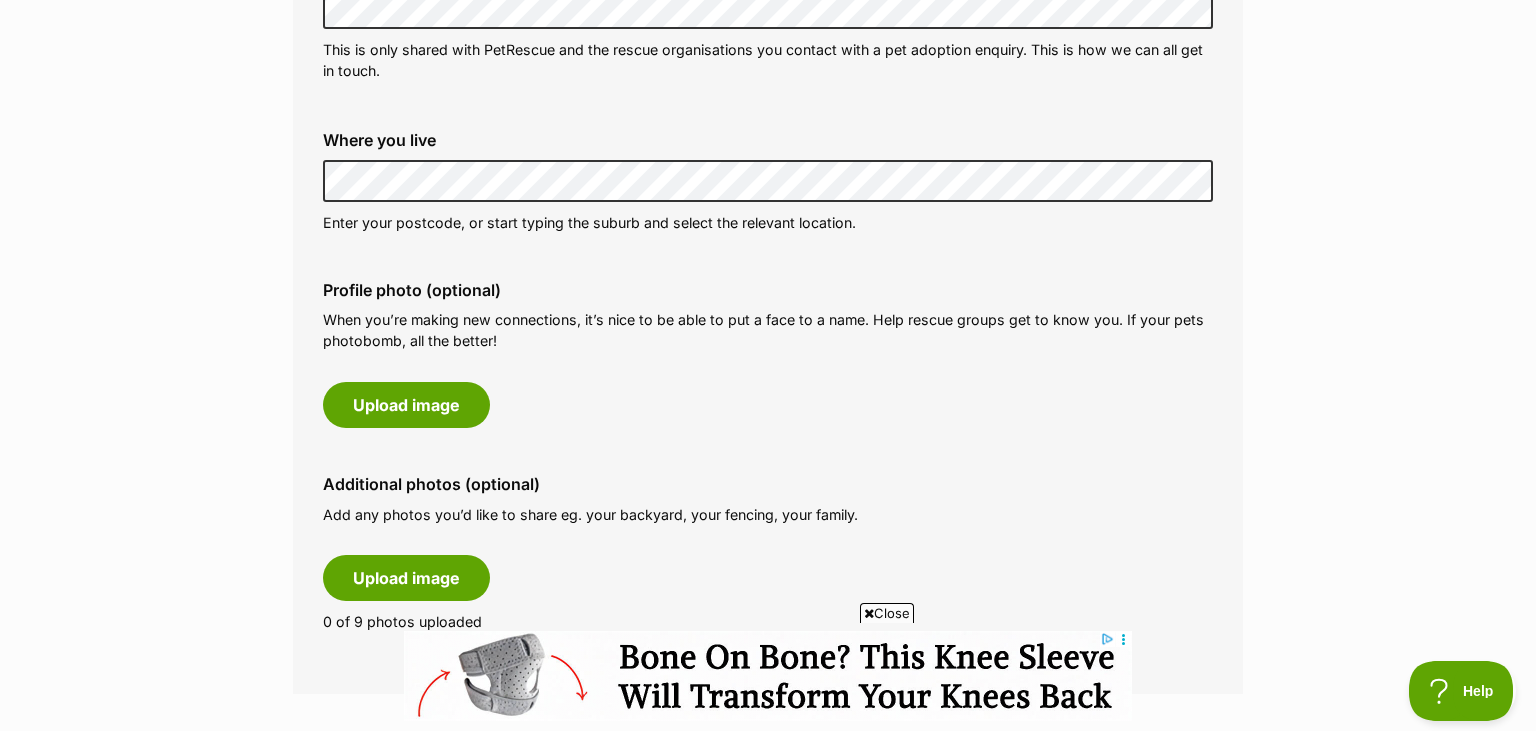 click on "My adopter profile
Why do I need an adopter profile?
Your adopter profile will not be visible to the public.
Great adoptions happen when a great match is made. Completing your profile helps rescue organisations get to know you and what you’re looking for in a pet. Only when you submit an adoption enquiry via the PetRescue website will we send your details to the organisation caring for that pet.
About me
Phone number (optional)
This is only shared with PetRescue and the rescue organisations you contact with a pet adoption enquiry. This is how we can all get in touch.
Where you live
Address line 1 (optional)
Address line 2 (optional)
Suburb (optional)
State
Postcode
Enter your postcode, or start typing the suburb and select the relevant location.
Profile photo (optional)
Upload image
Remove profile image (optional)
Additional photos (optional)" at bounding box center [768, 788] 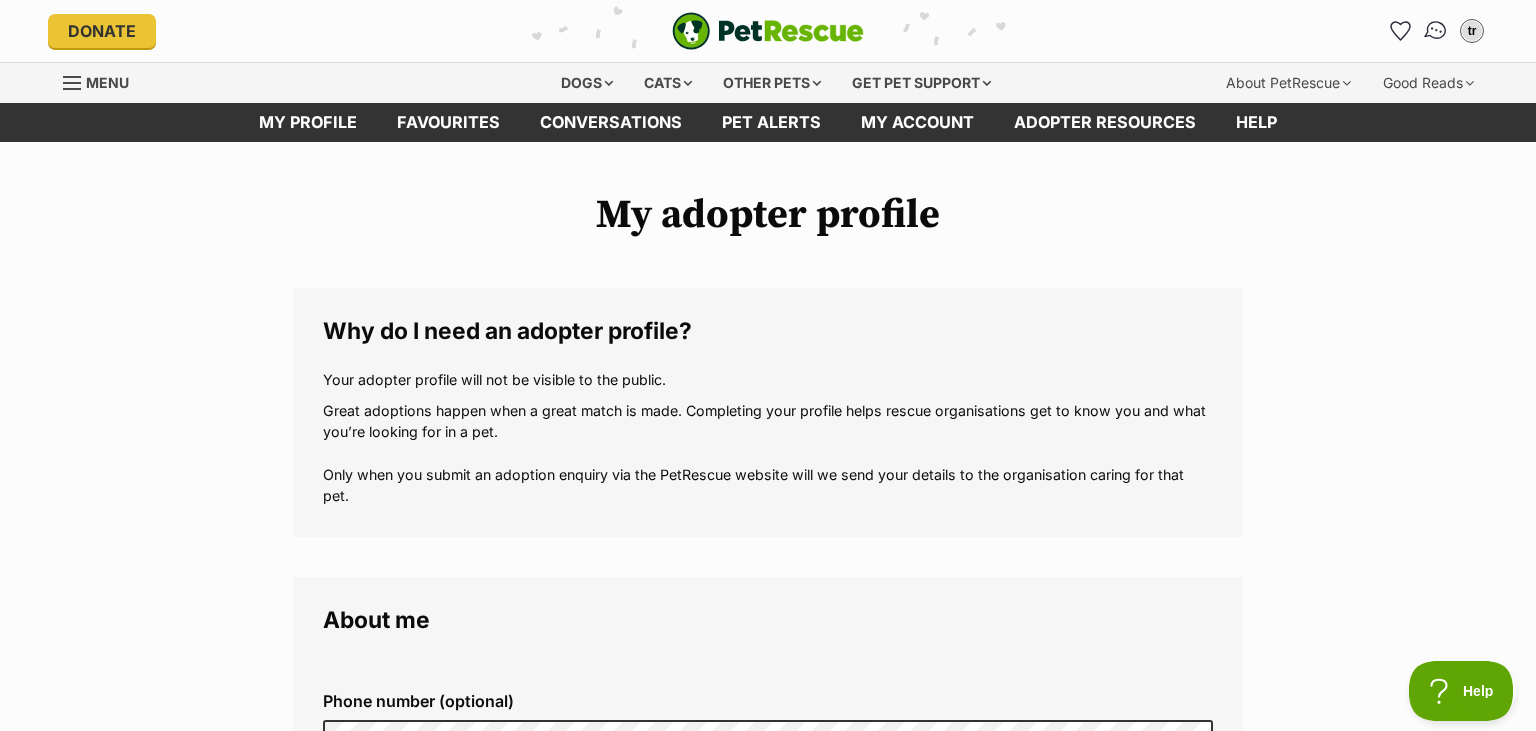 click at bounding box center (1436, 31) 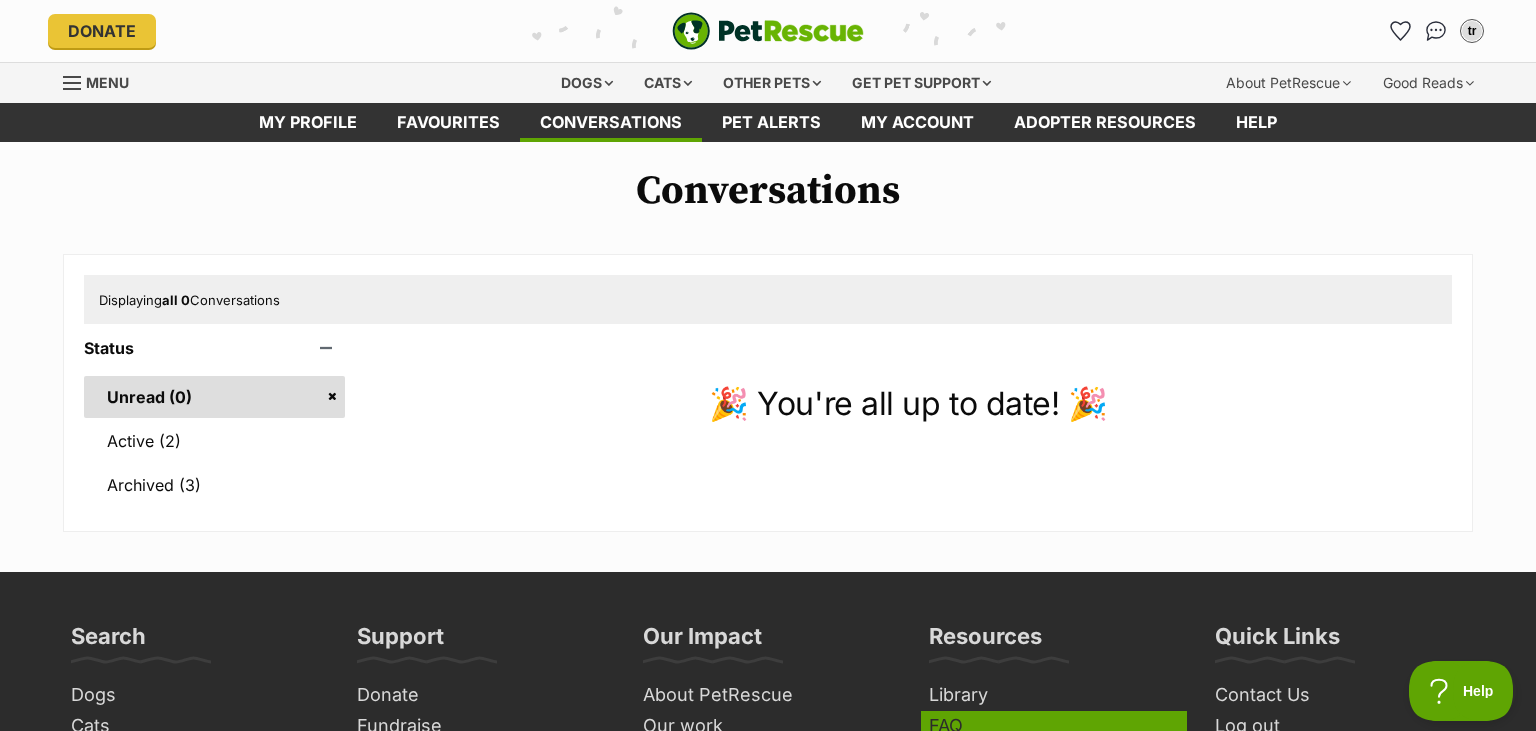 scroll, scrollTop: 0, scrollLeft: 0, axis: both 